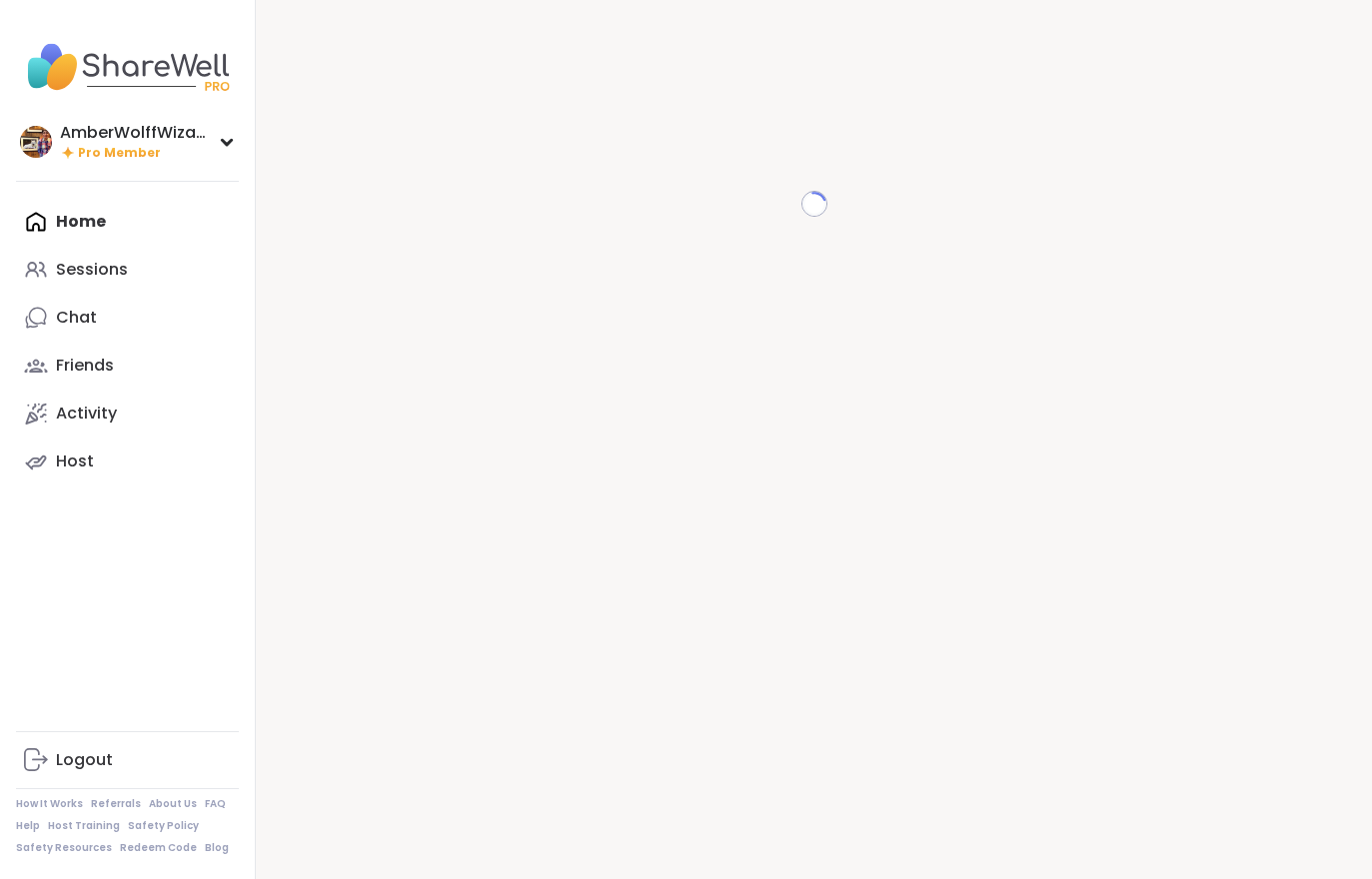 scroll, scrollTop: 0, scrollLeft: 0, axis: both 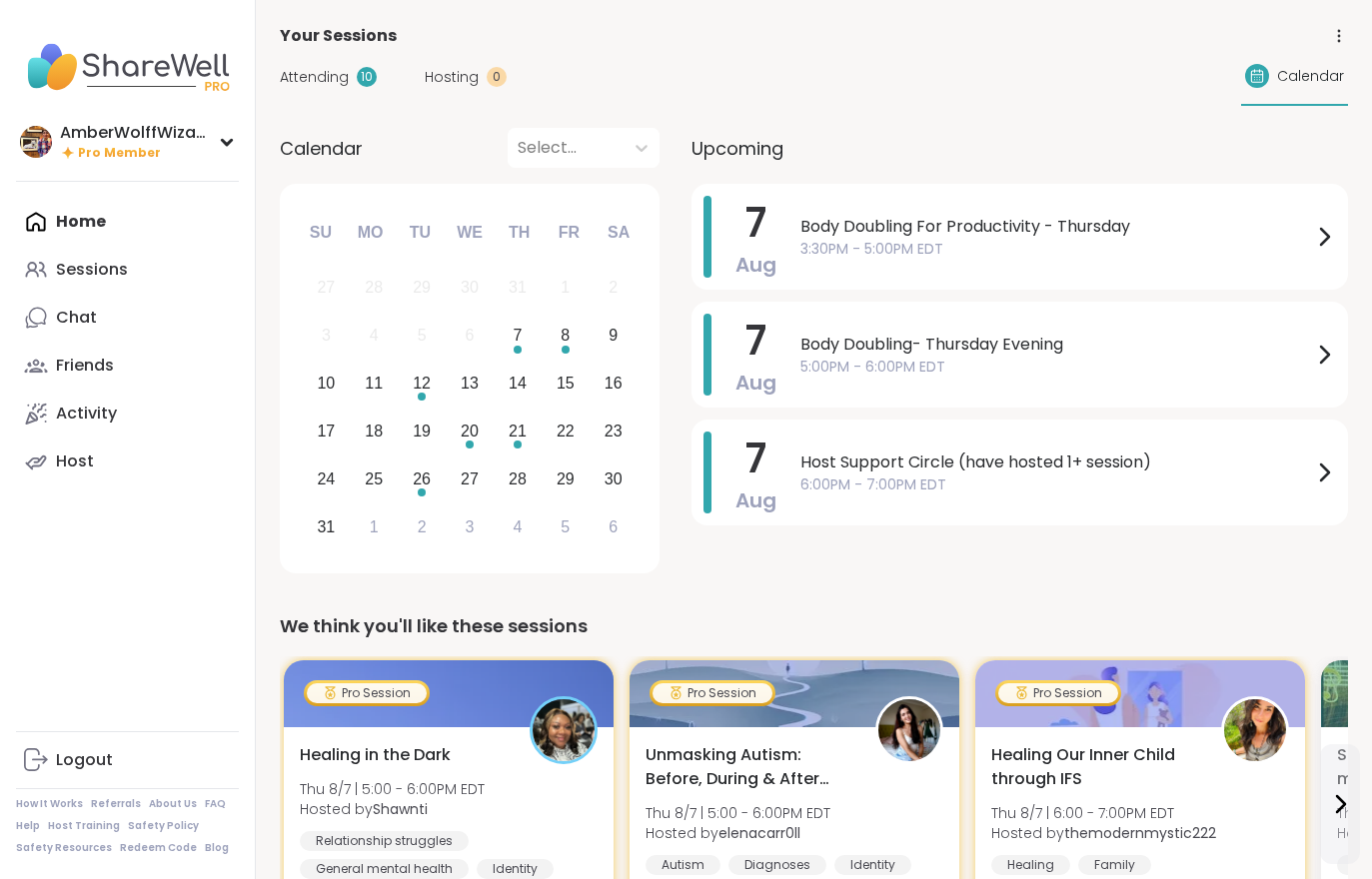 click on "Hosting" at bounding box center (452, 77) 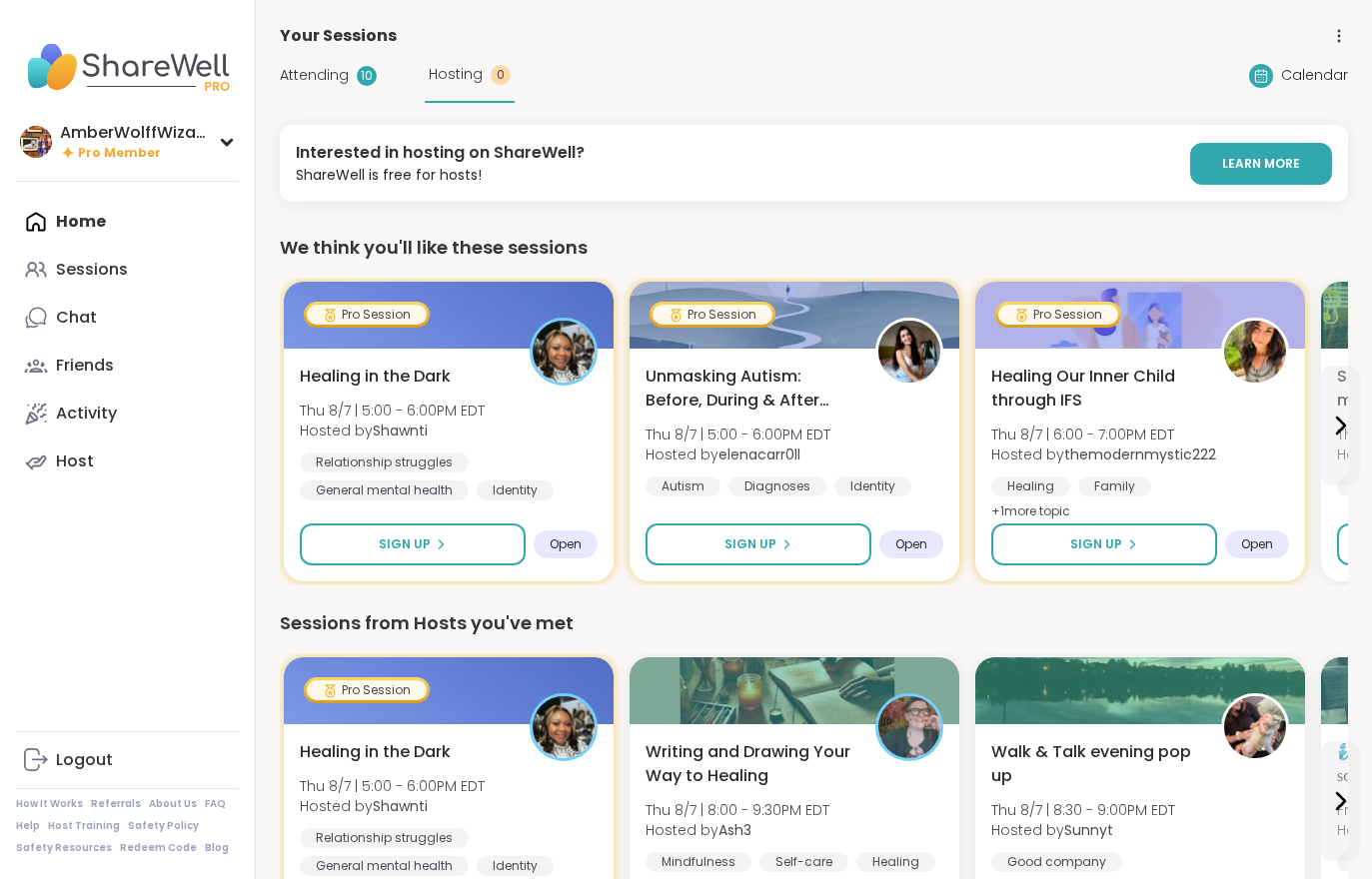 click on "Attending" at bounding box center (314, 75) 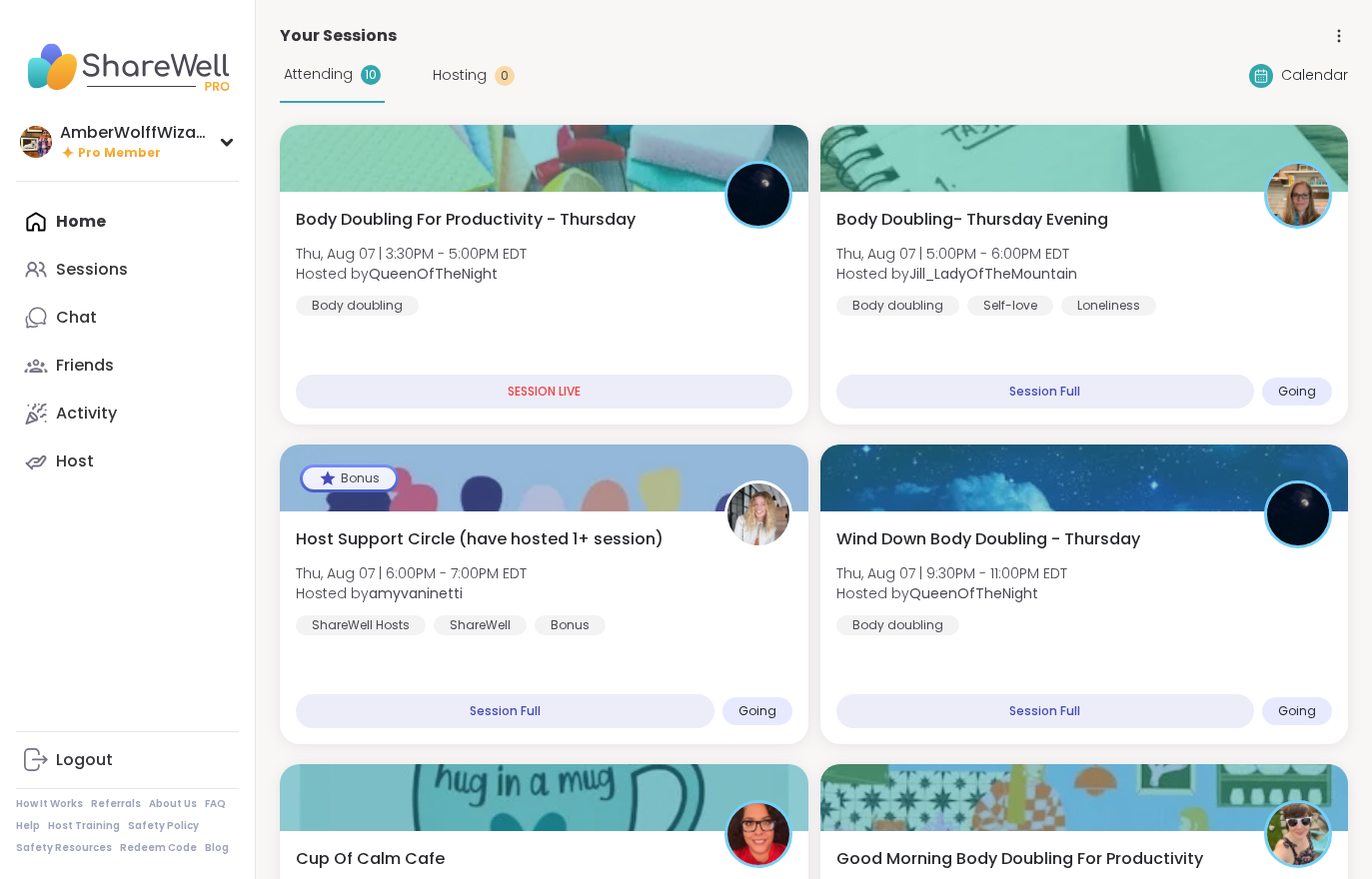 click on "[EVENT_TYPE]- [DAY] [TIME] [DAY], [MONTH] [NUMBER] | [TIME] - [TIME] [TIMEZONE] Hosted by [USERNAME] [EVENT_TYPE] [EVENT_TYPE] [EVENT_TYPE]" at bounding box center (1084, 262) 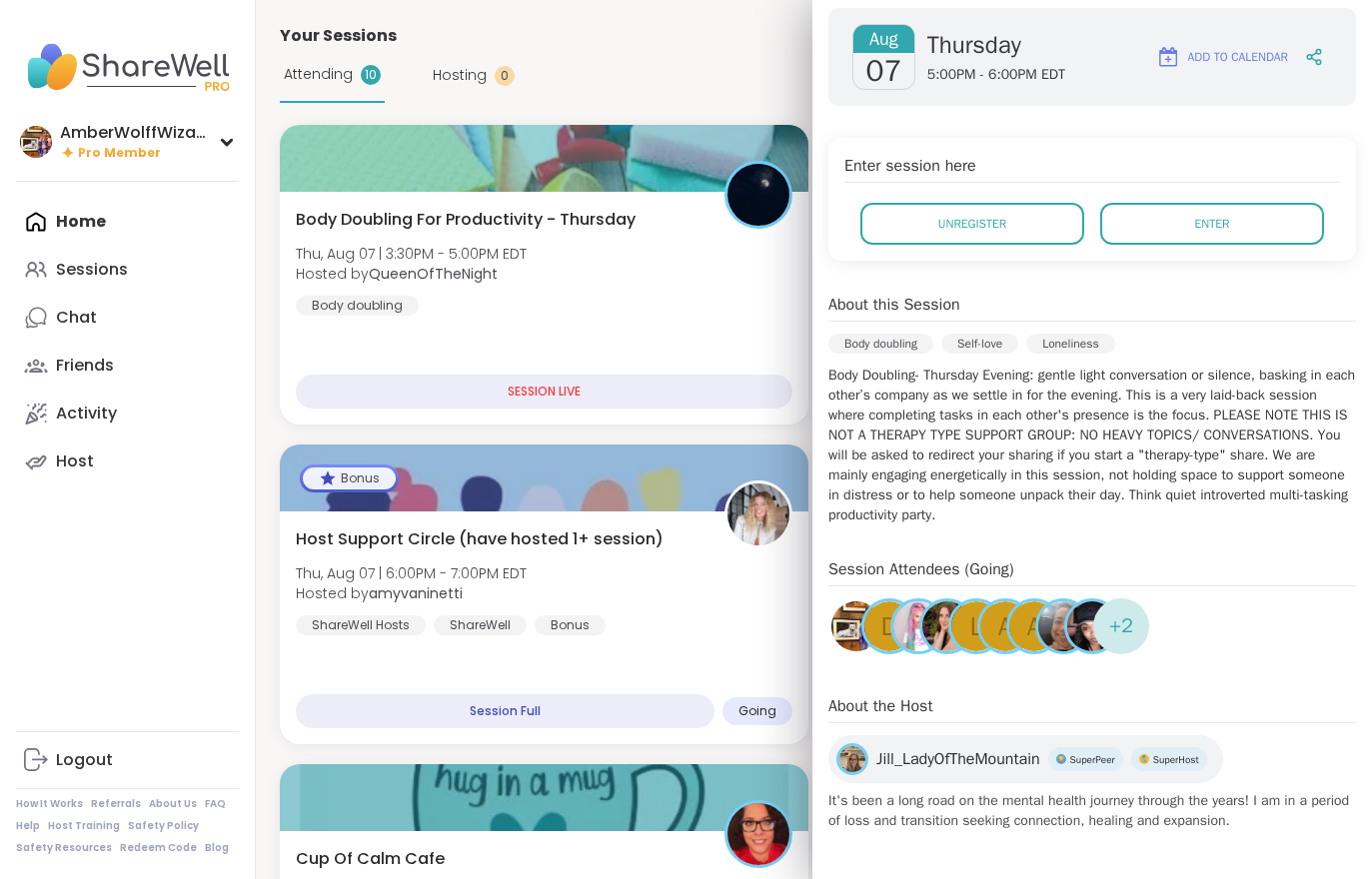 scroll, scrollTop: 284, scrollLeft: 0, axis: vertical 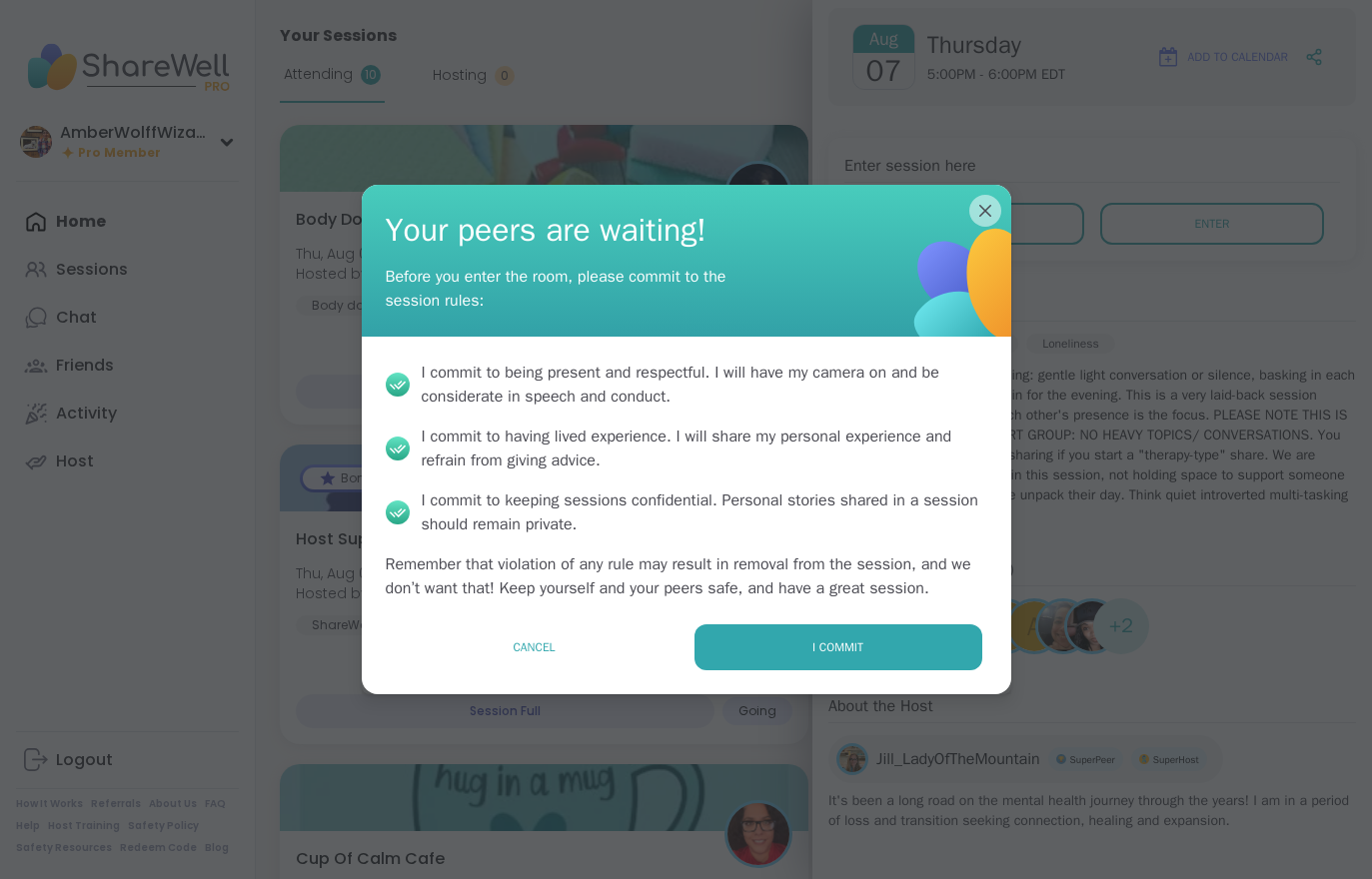 click on "I commit" at bounding box center [838, 647] 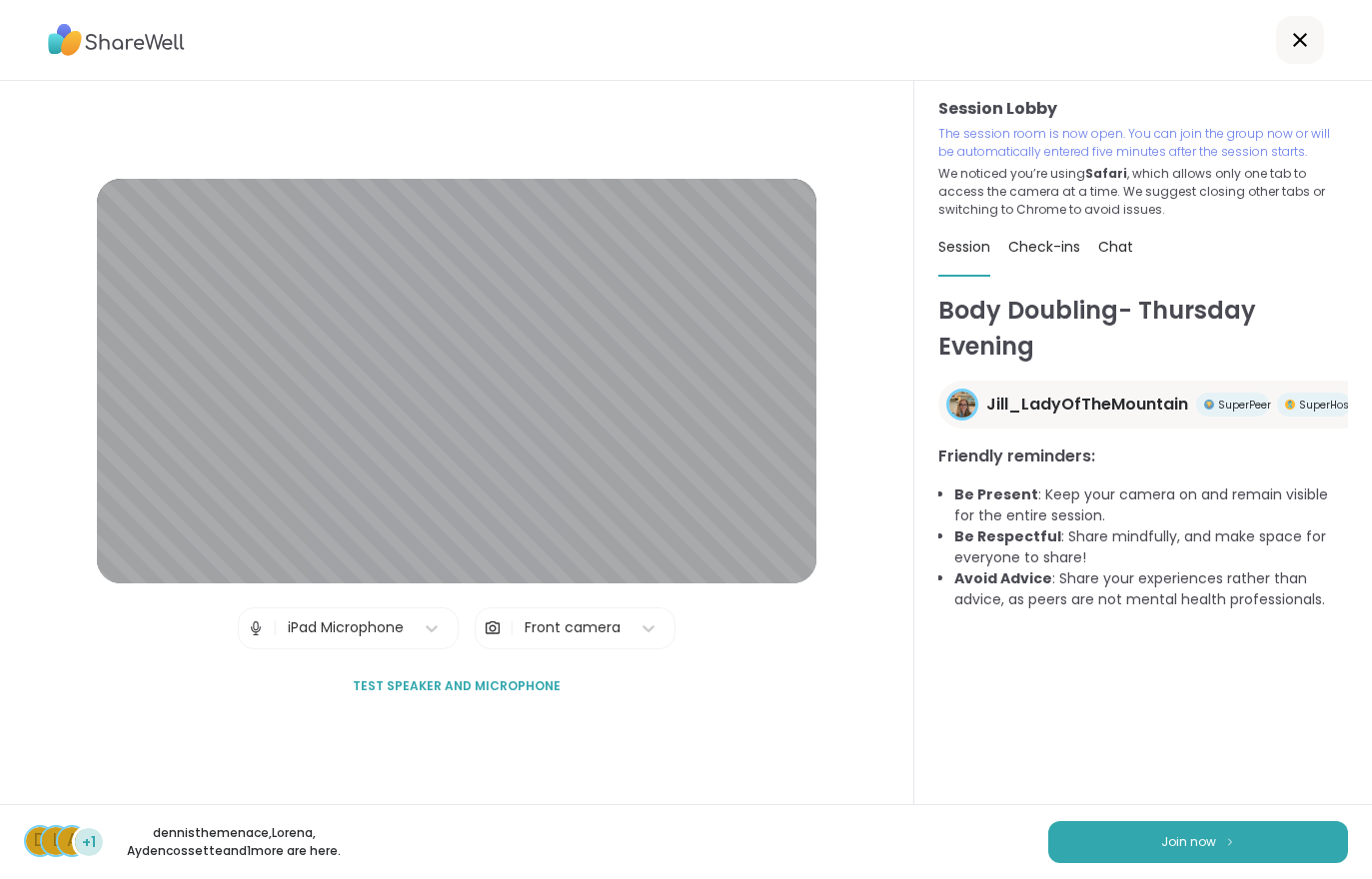 click on "Join now" at bounding box center (1188, 842) 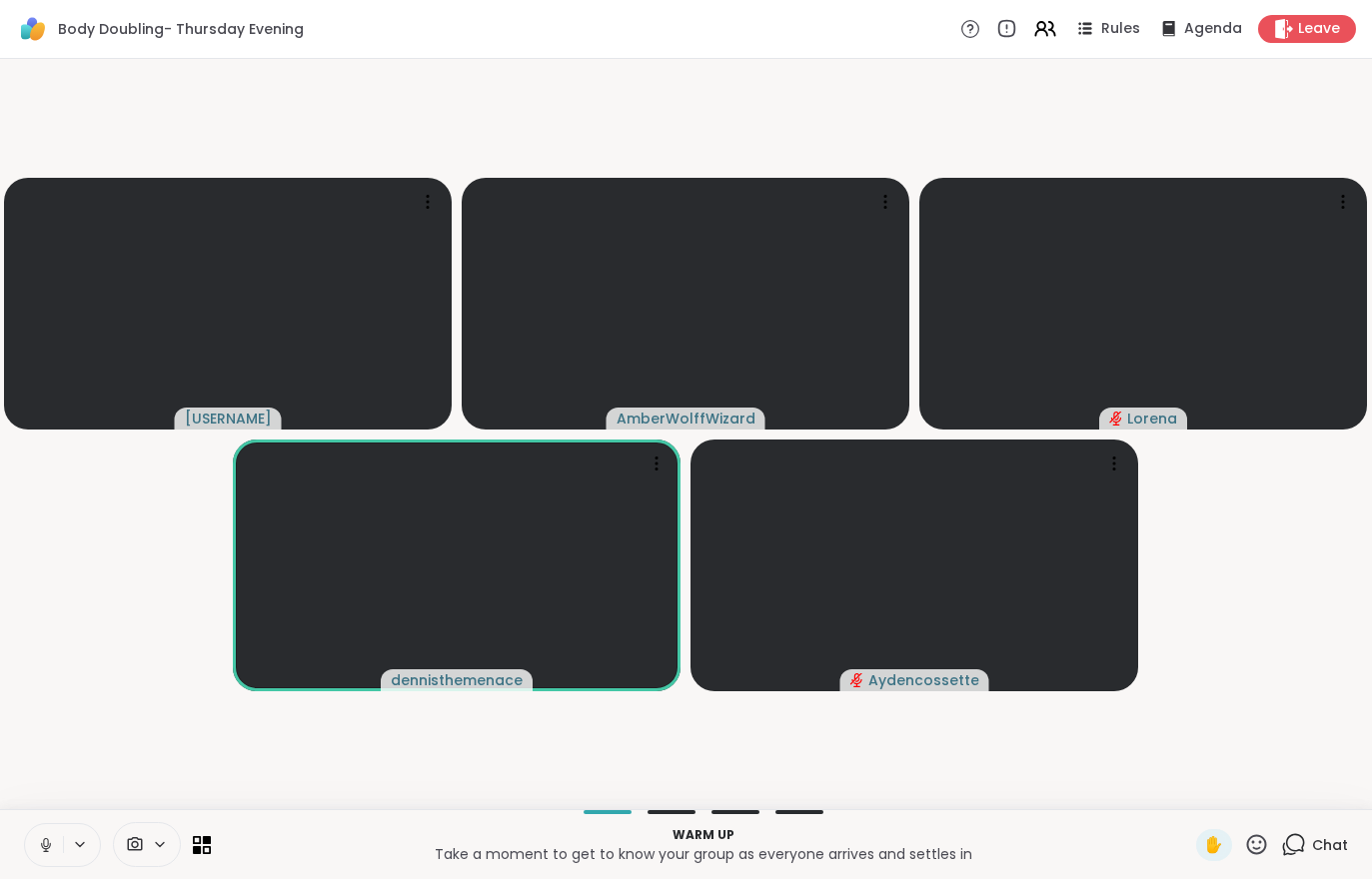 click at bounding box center [44, 845] 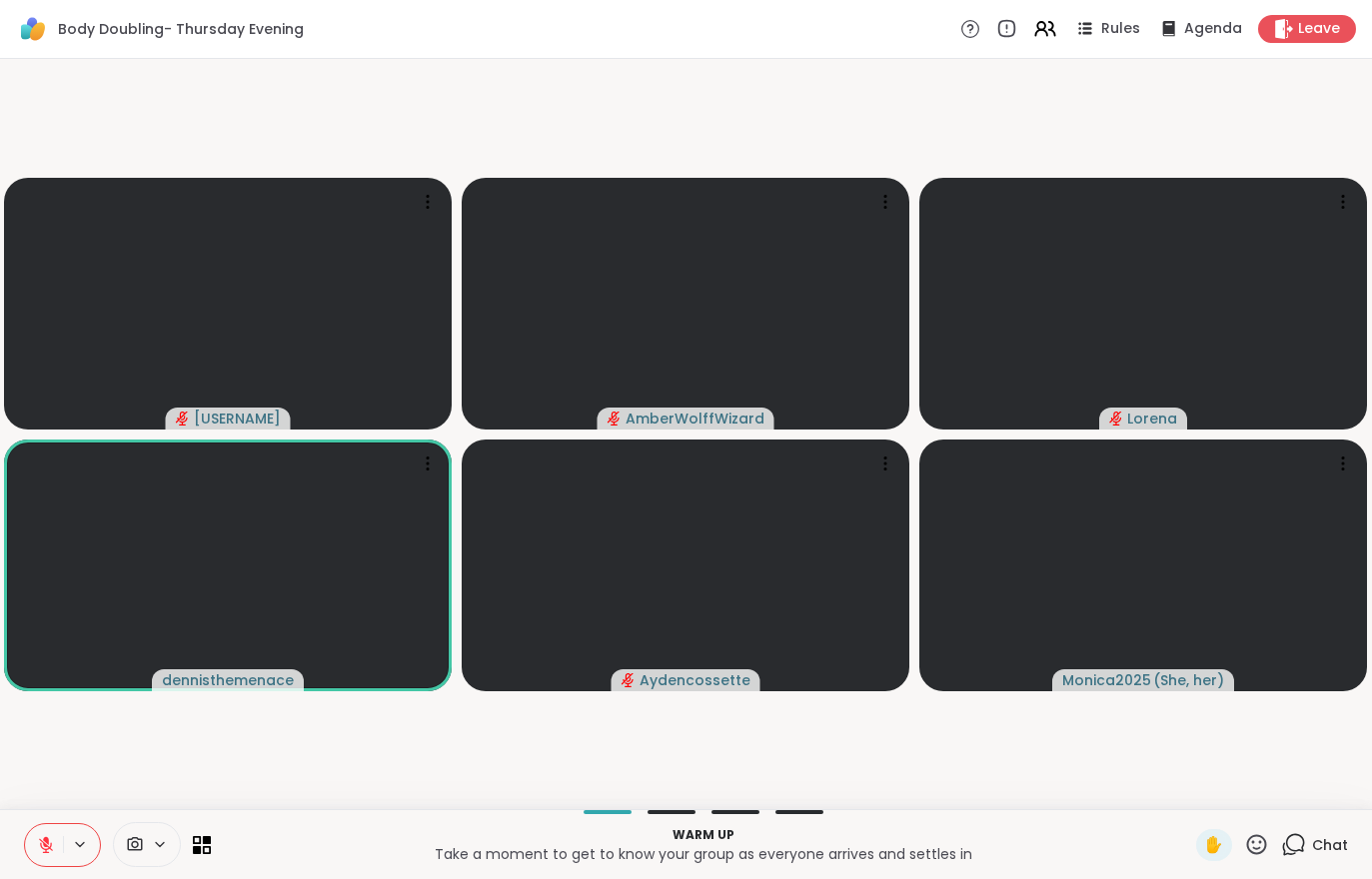 click at bounding box center [44, 845] 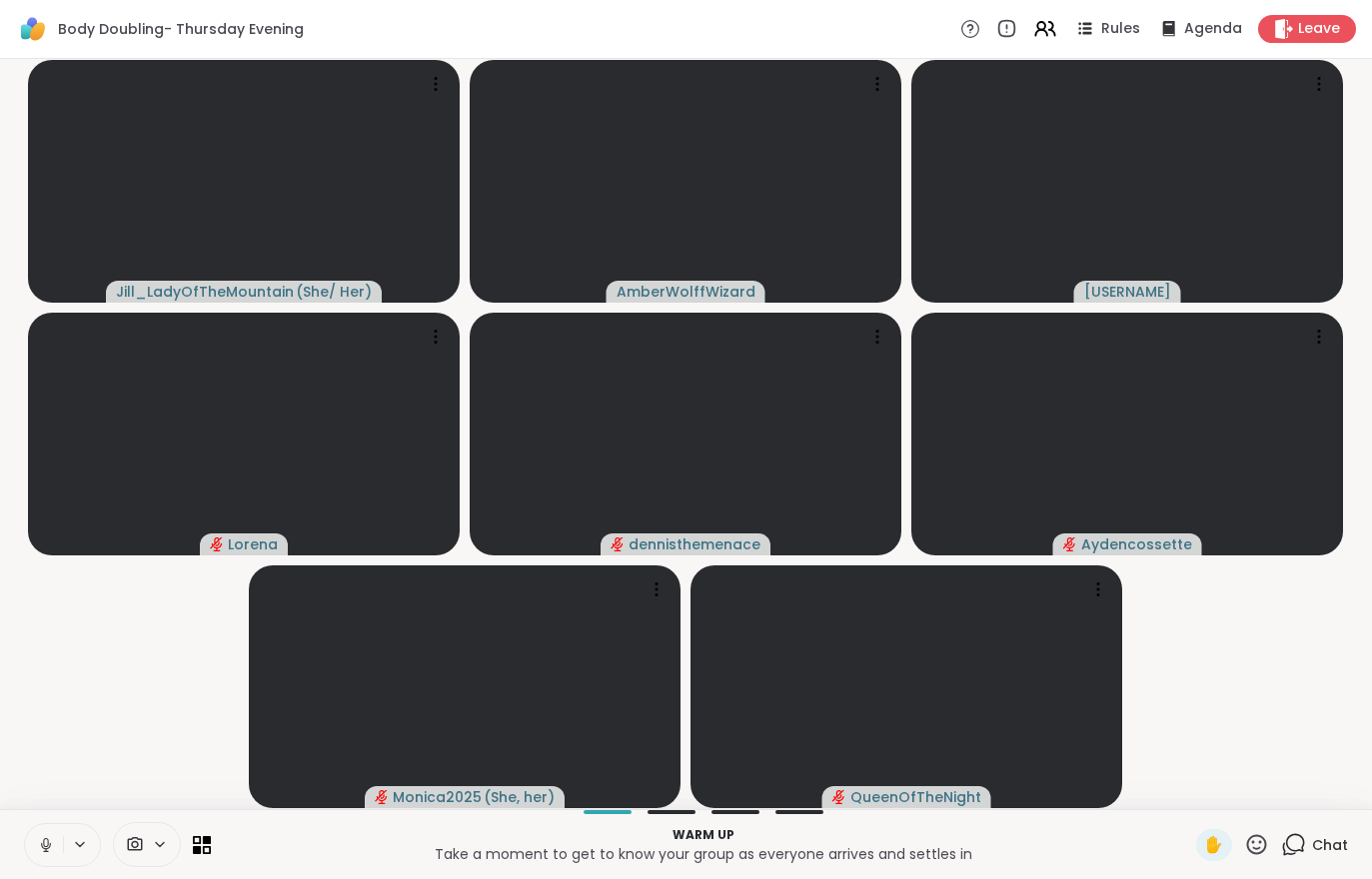 click on "Chat" at bounding box center [1314, 845] 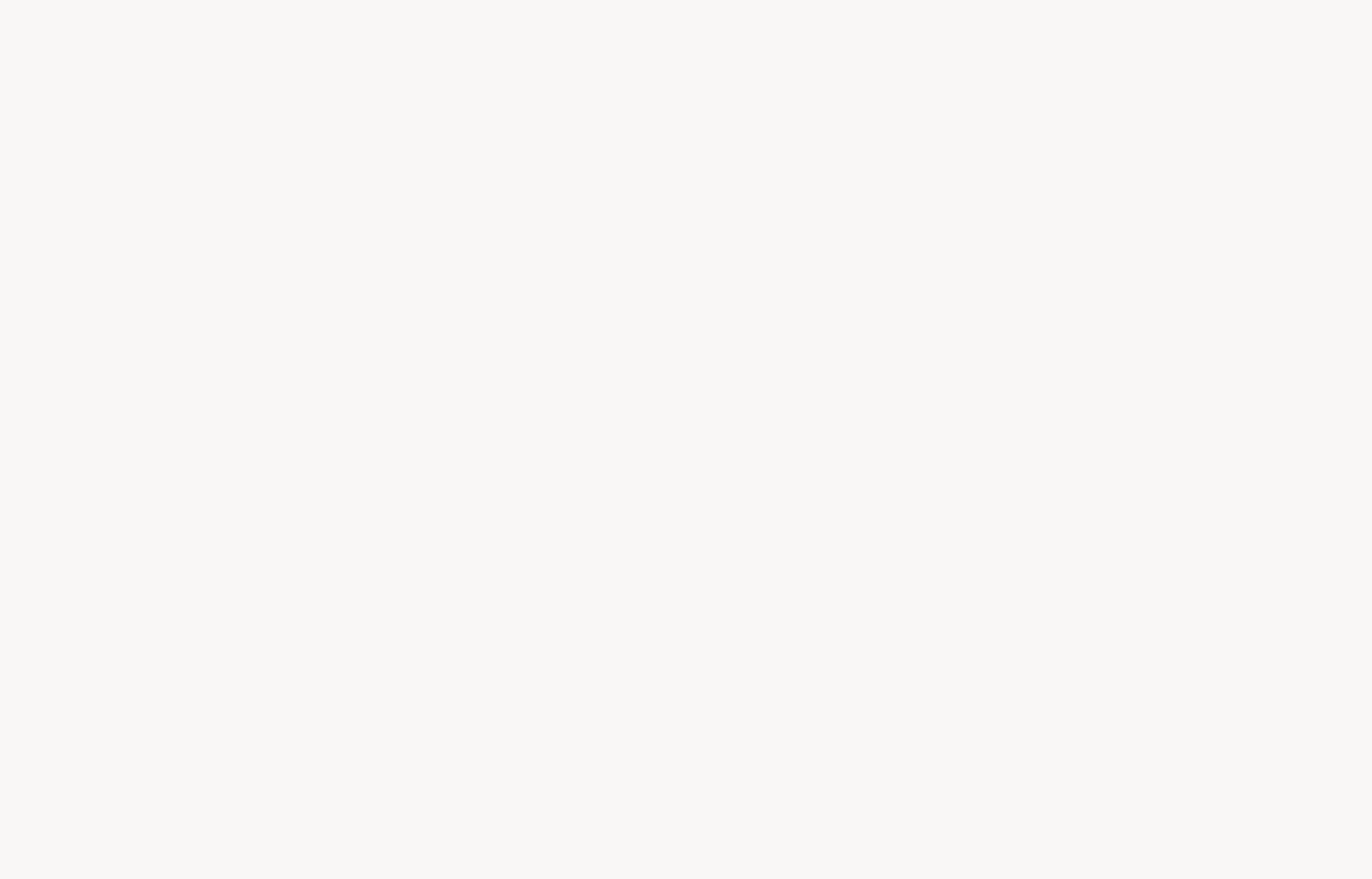 scroll, scrollTop: 0, scrollLeft: 0, axis: both 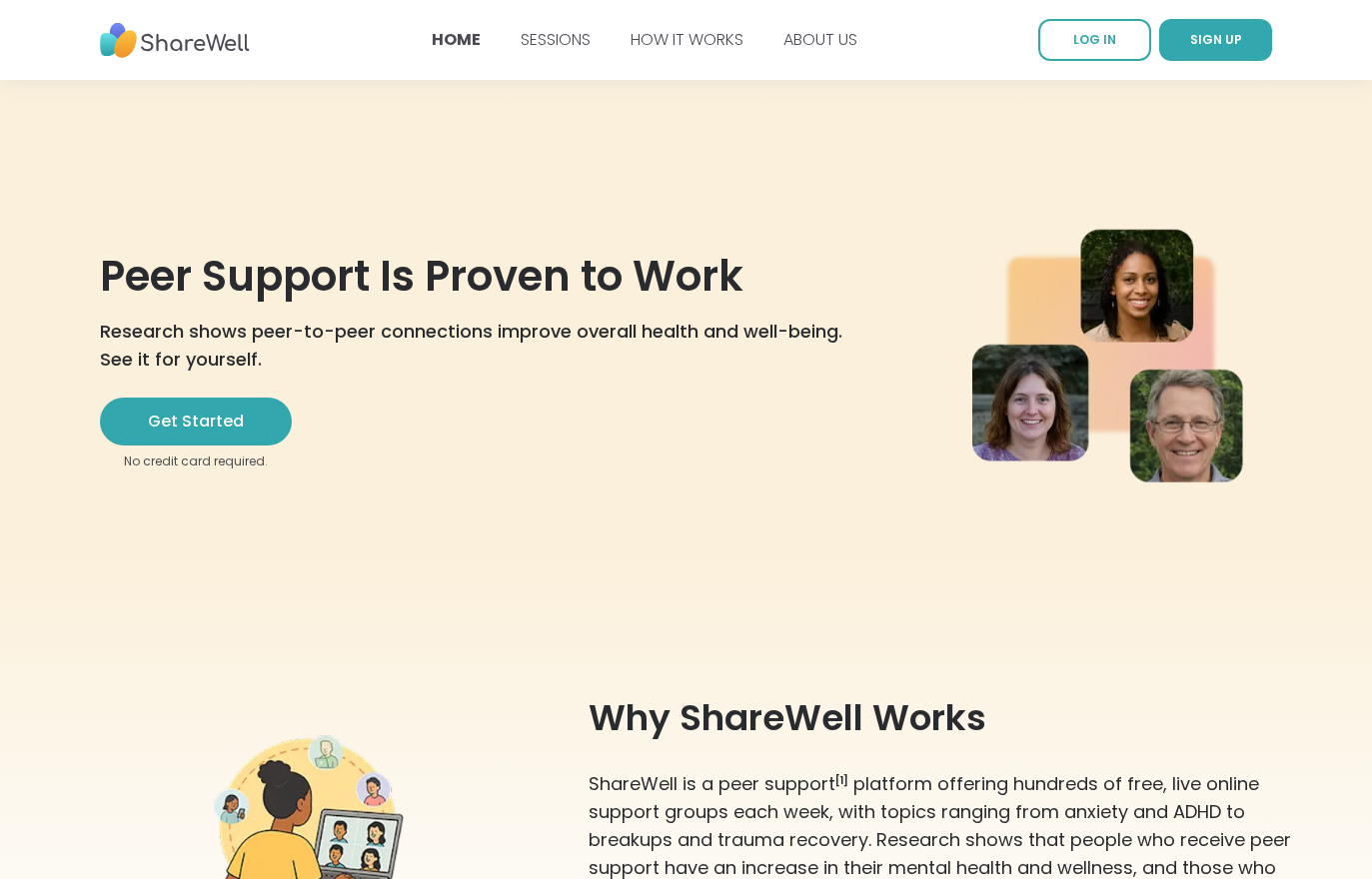 click on "LOG IN" at bounding box center (1094, 40) 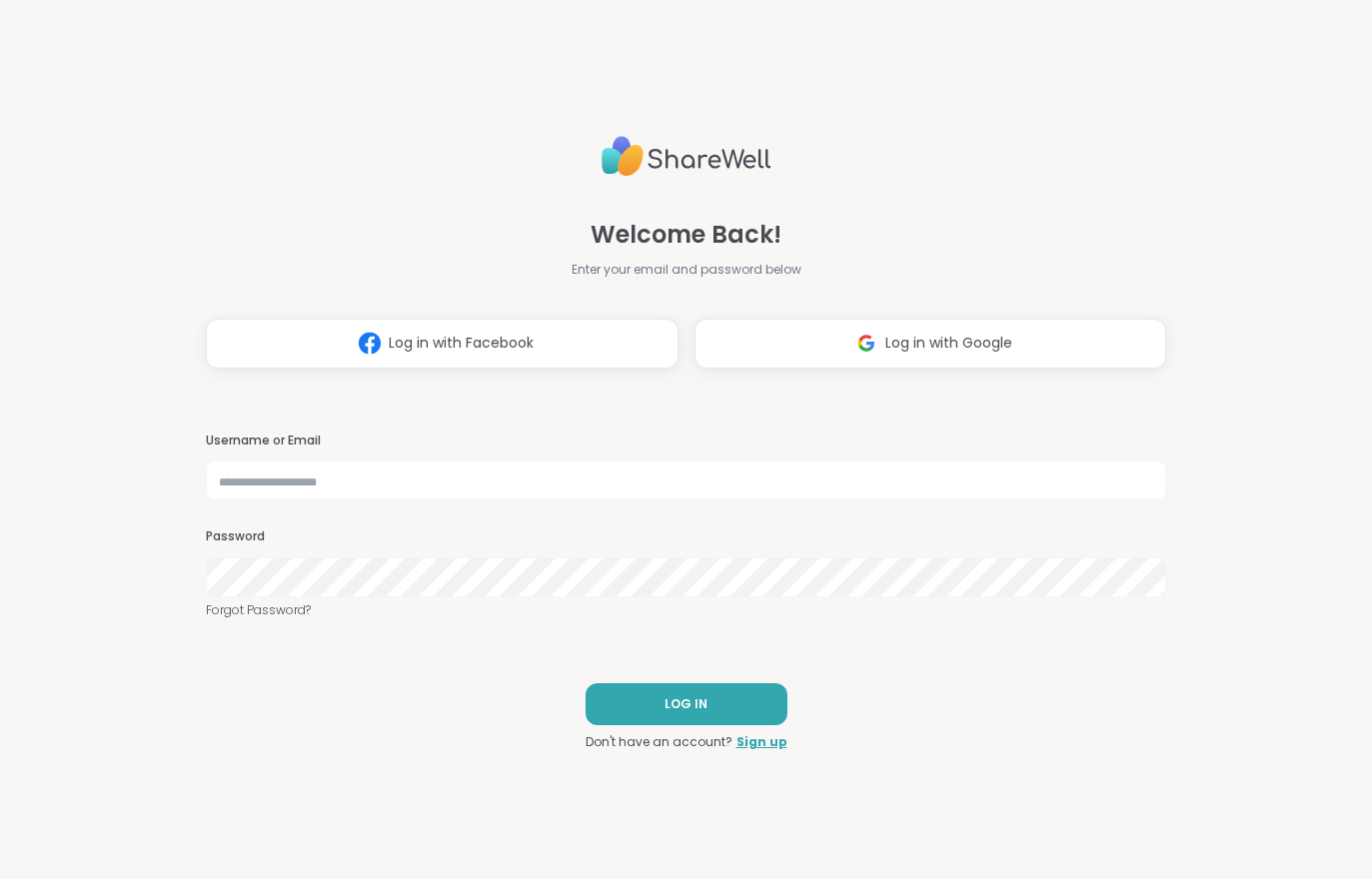 click on "Log in with Facebook" at bounding box center (442, 344) 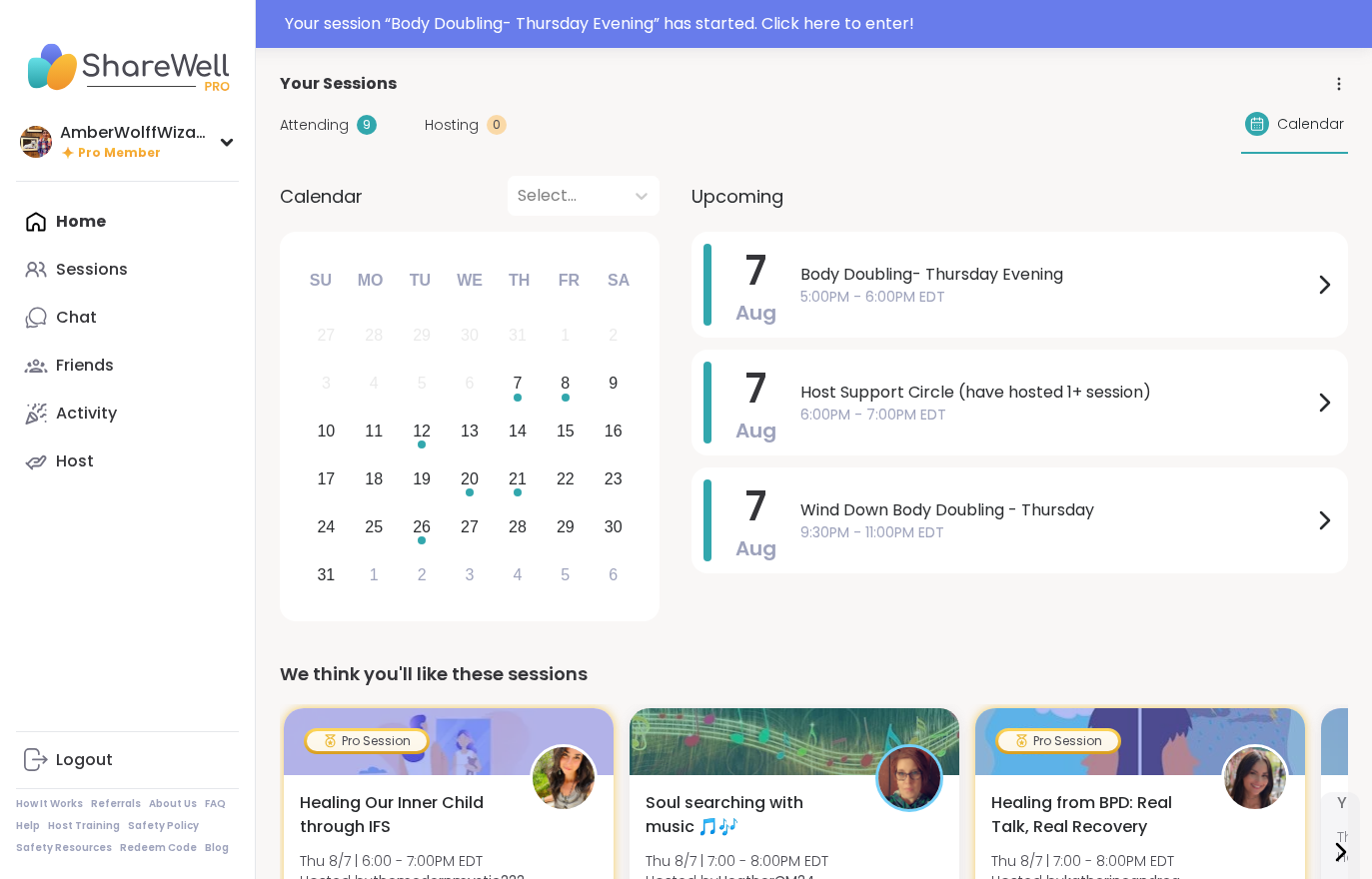 click on "Attending 9 Hosting 0" at bounding box center (393, 125) 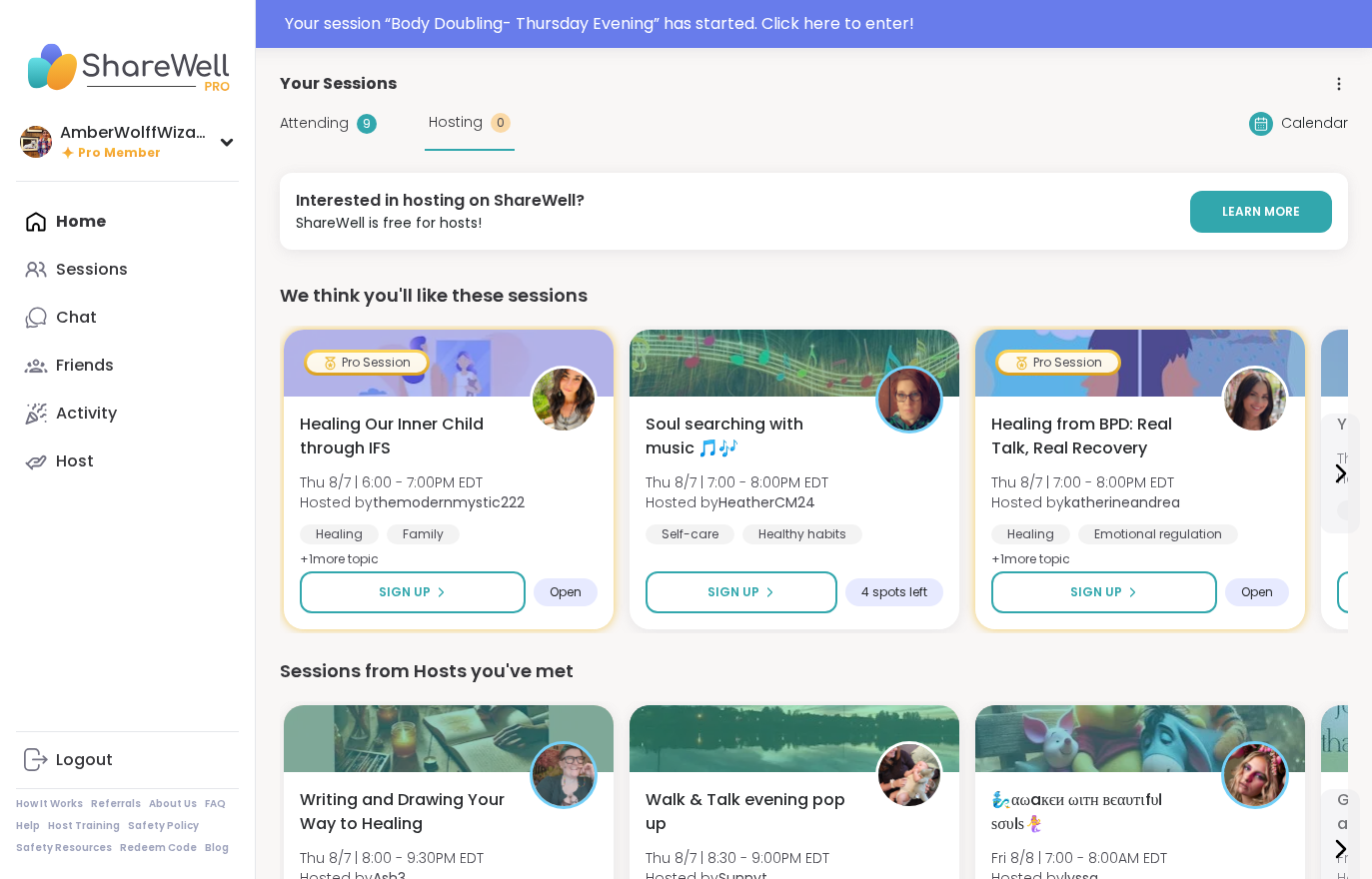click on "Attending" at bounding box center [314, 123] 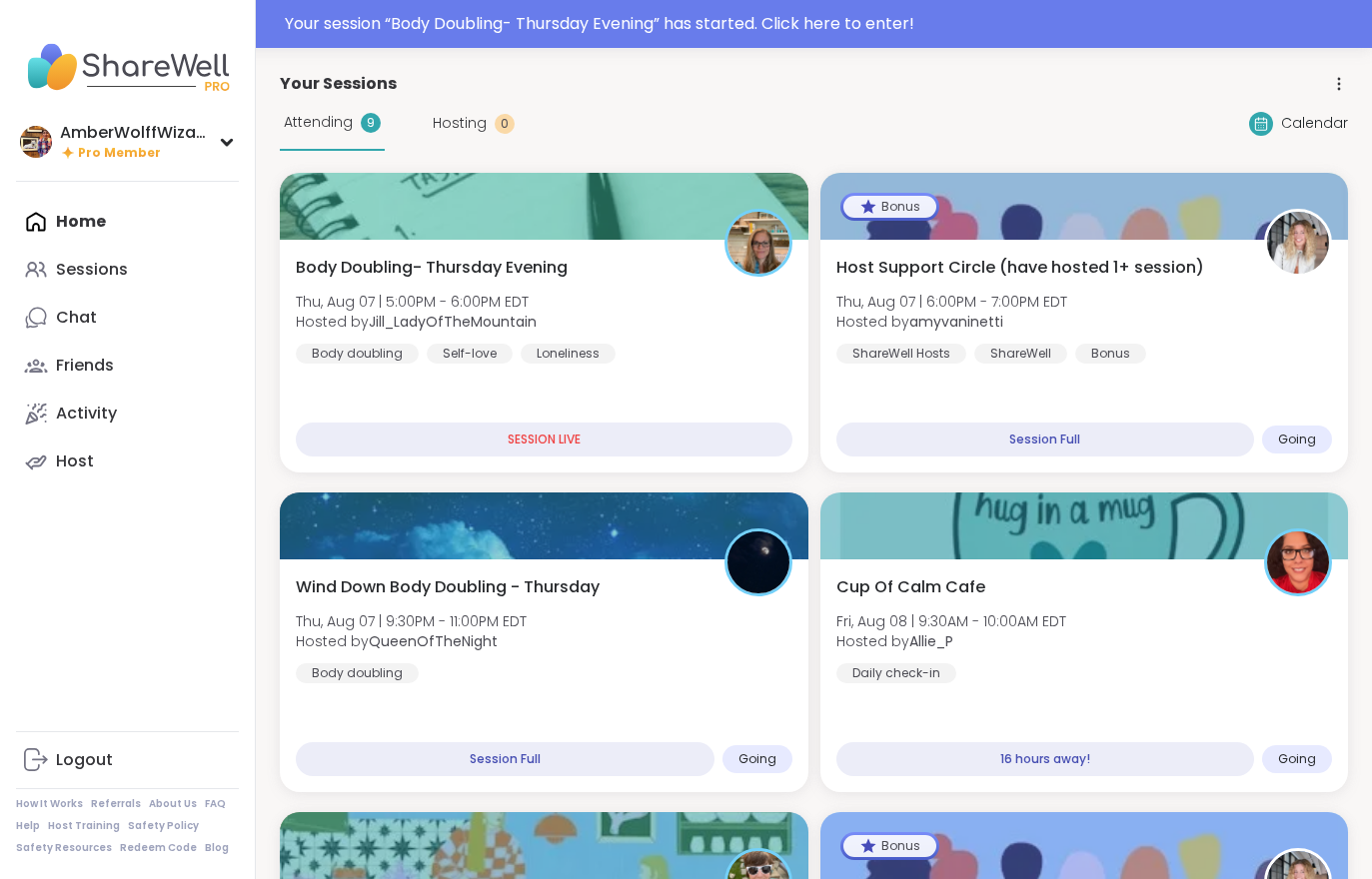 click on "Home Sessions Chat Friends Activity Host" at bounding box center [127, 342] 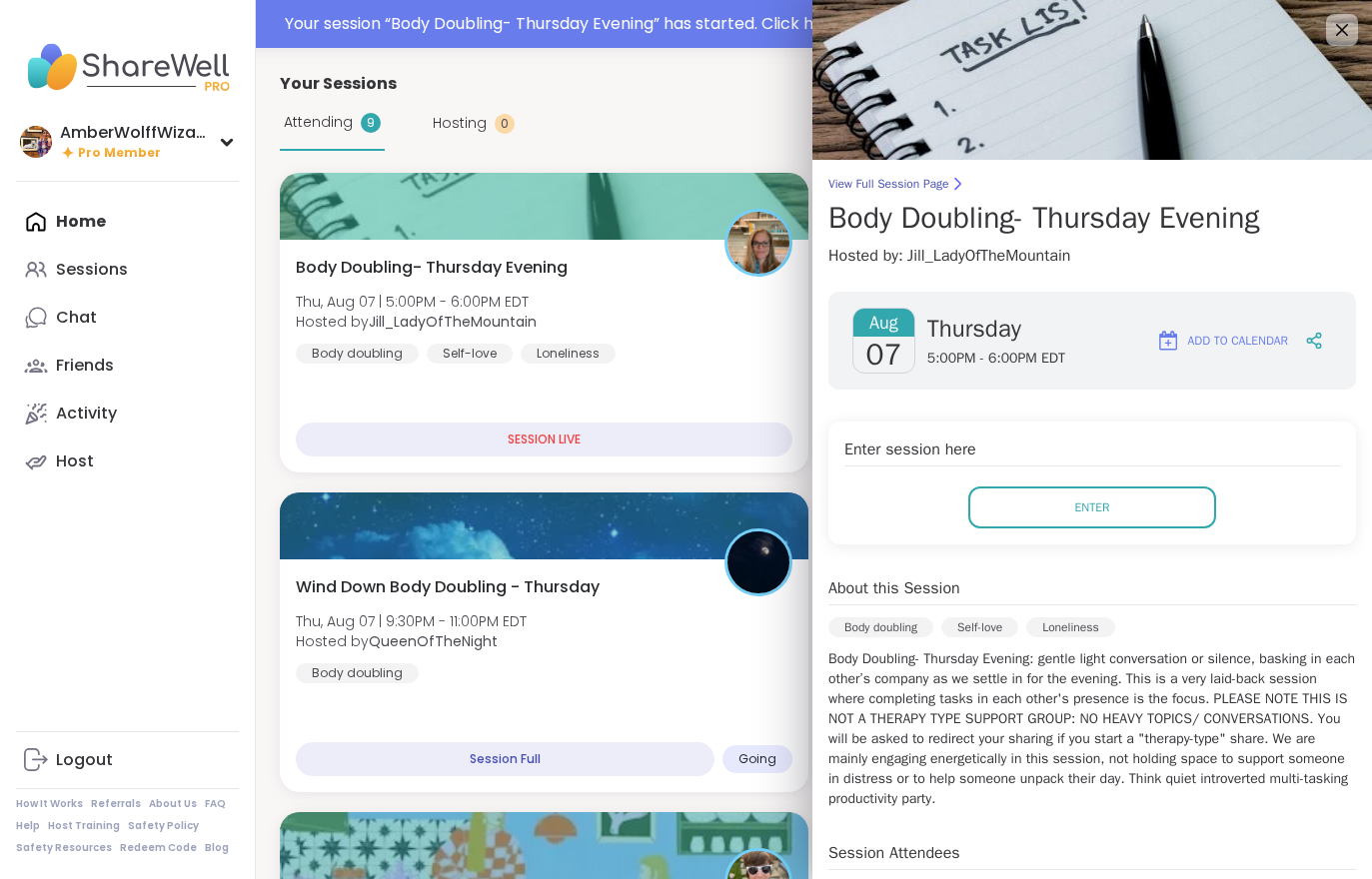 click on "Enter" at bounding box center [1092, 507] 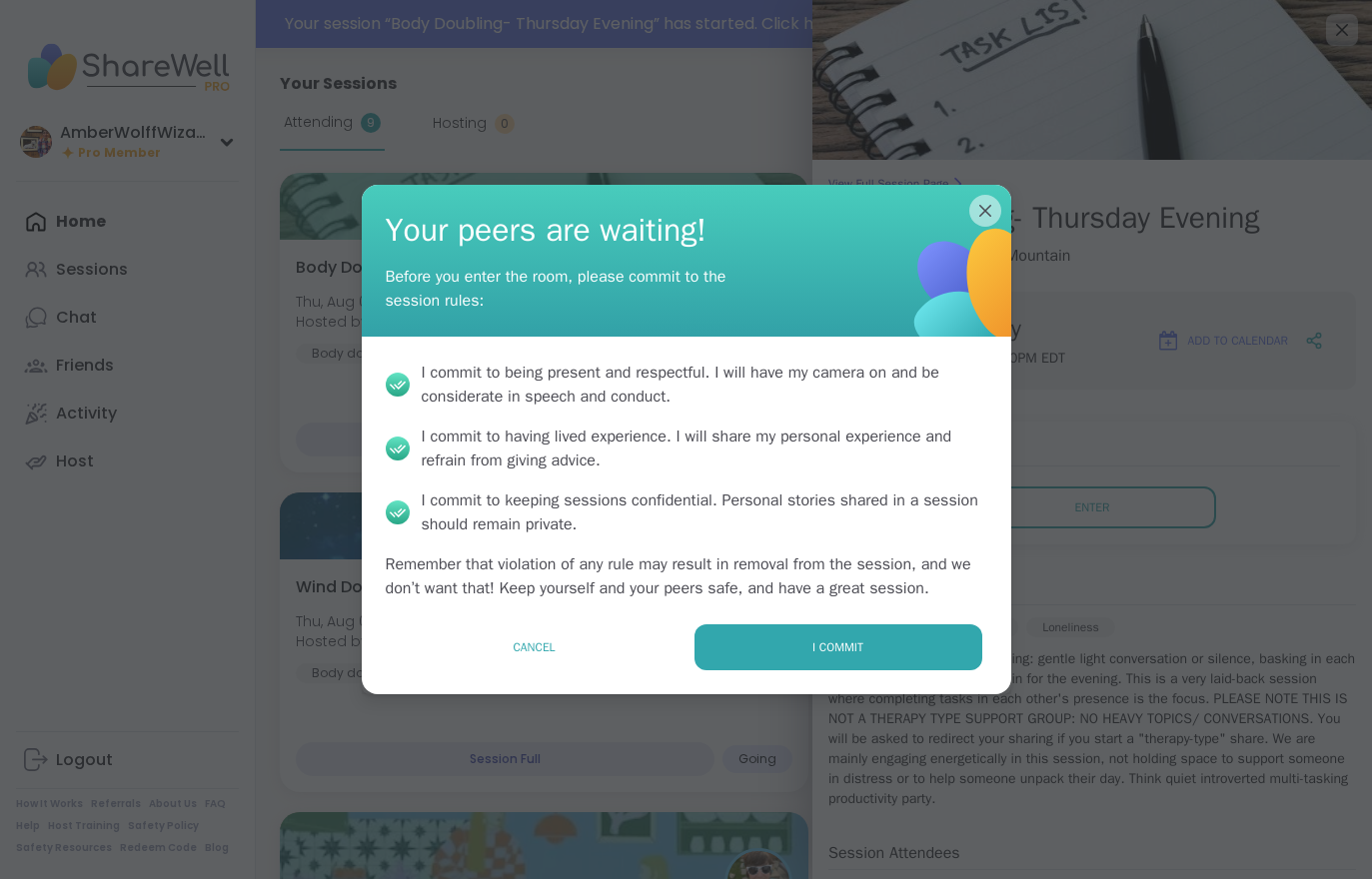 click on "I commit" at bounding box center (838, 647) 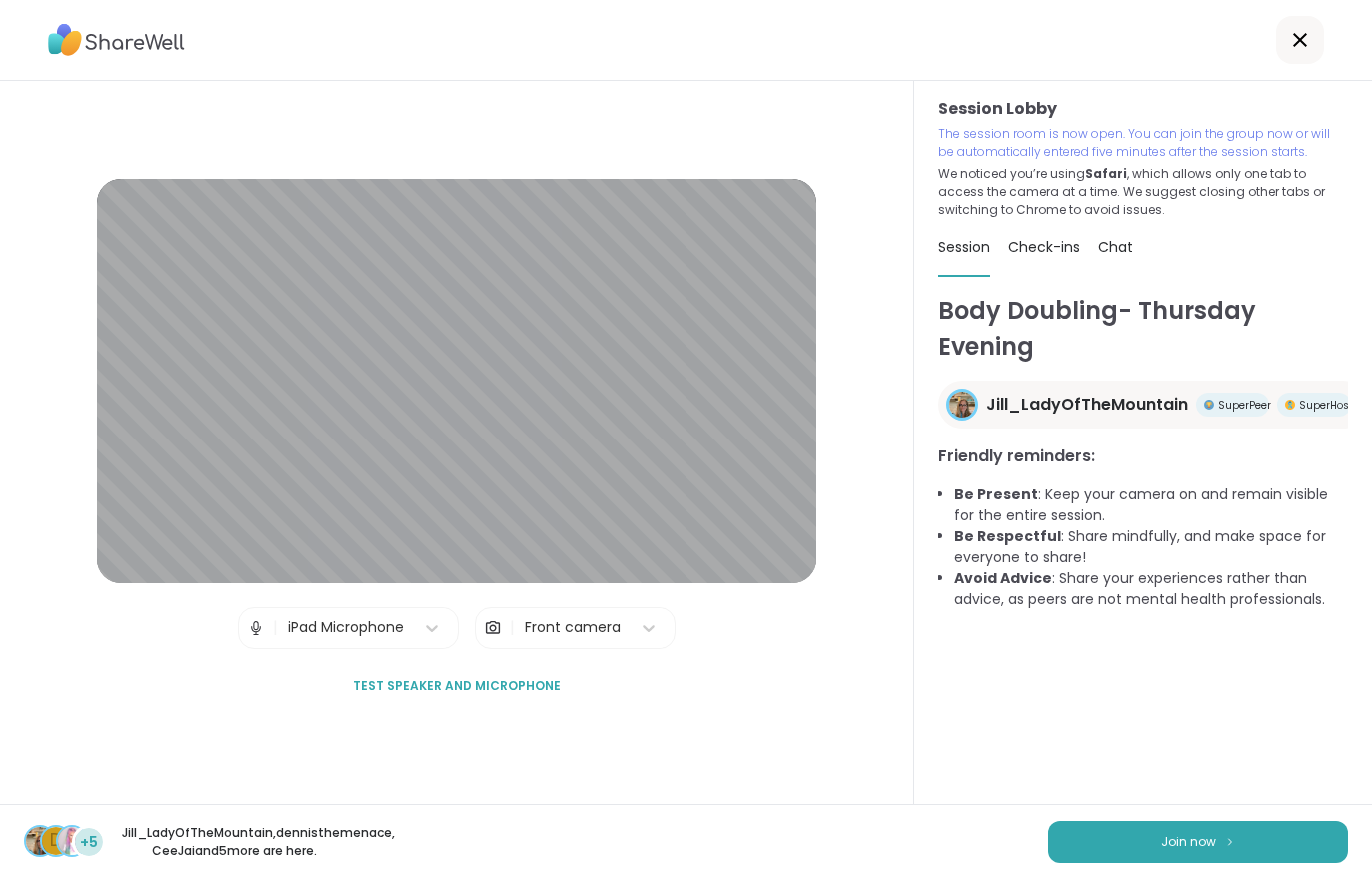 click on "Join now" at bounding box center [1198, 842] 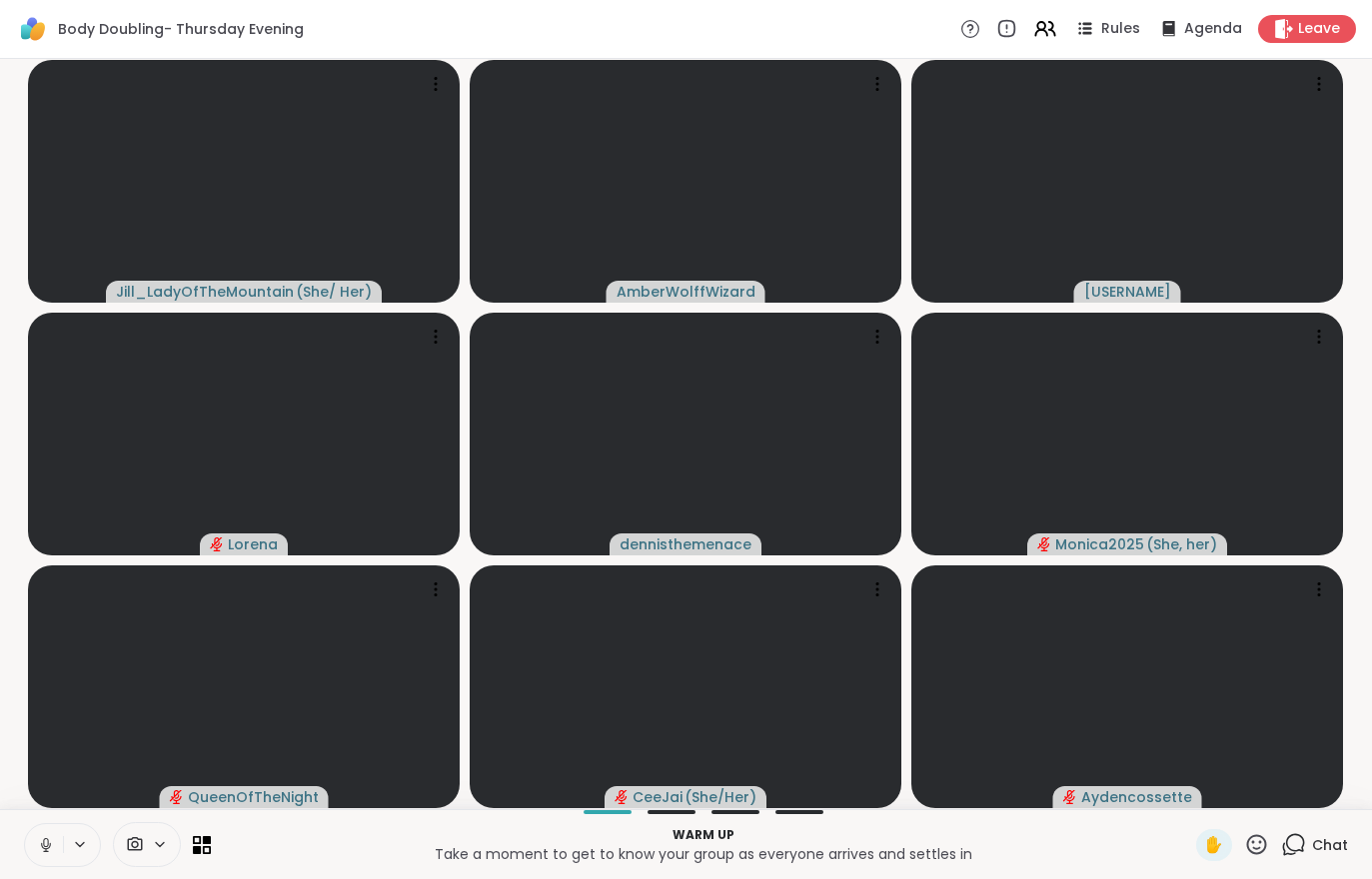 click at bounding box center (44, 845) 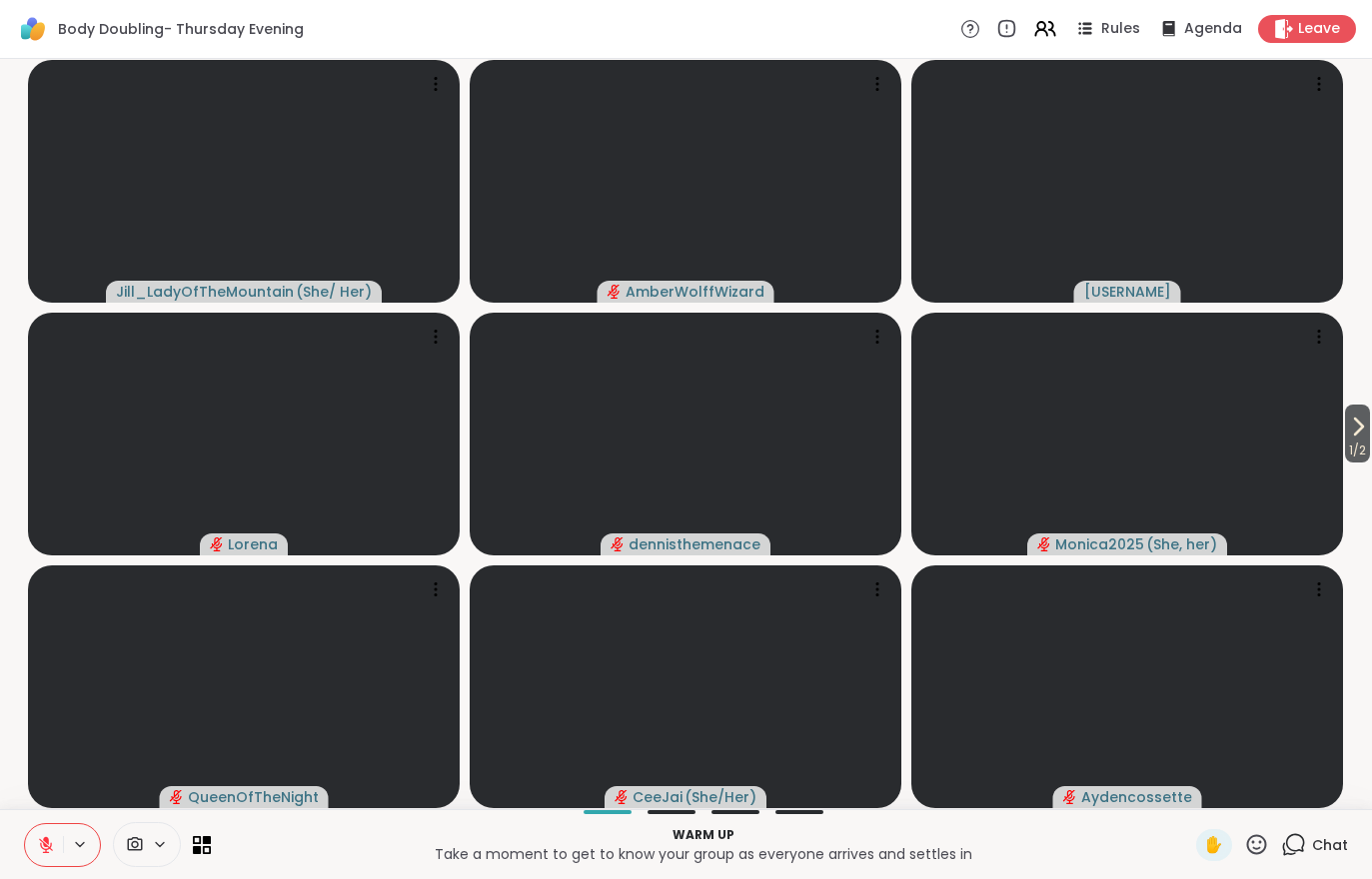 click 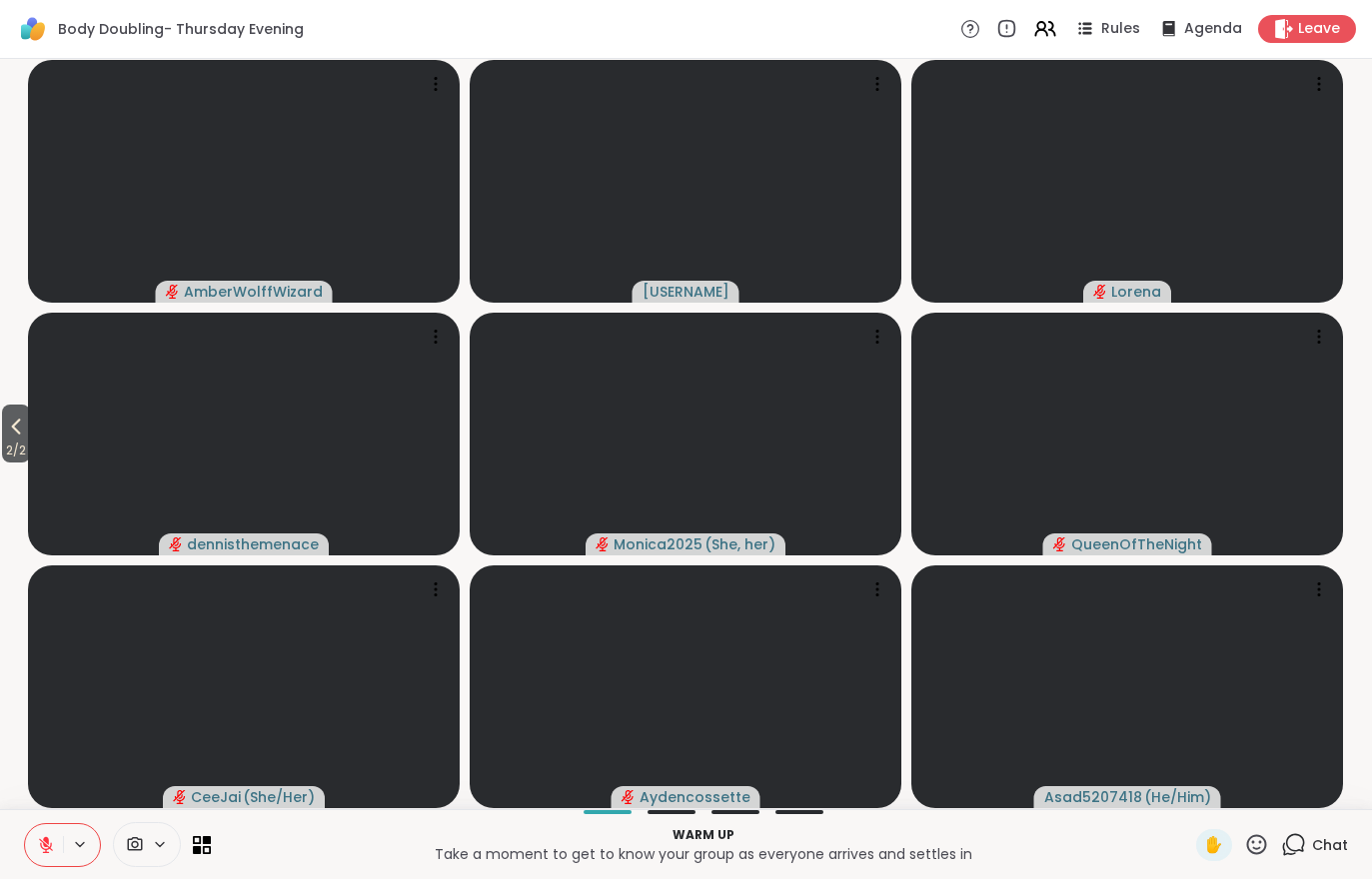 click 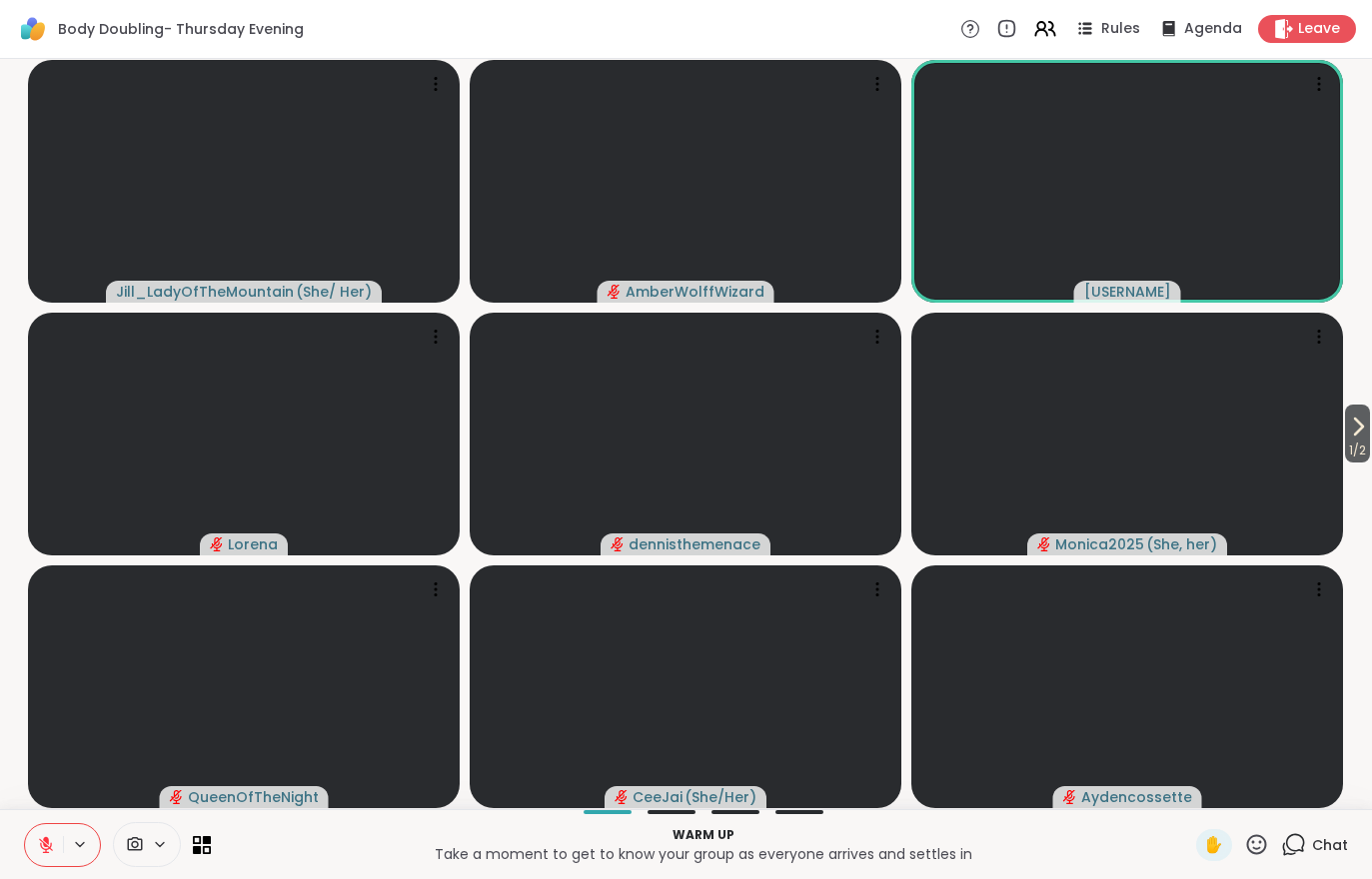 click 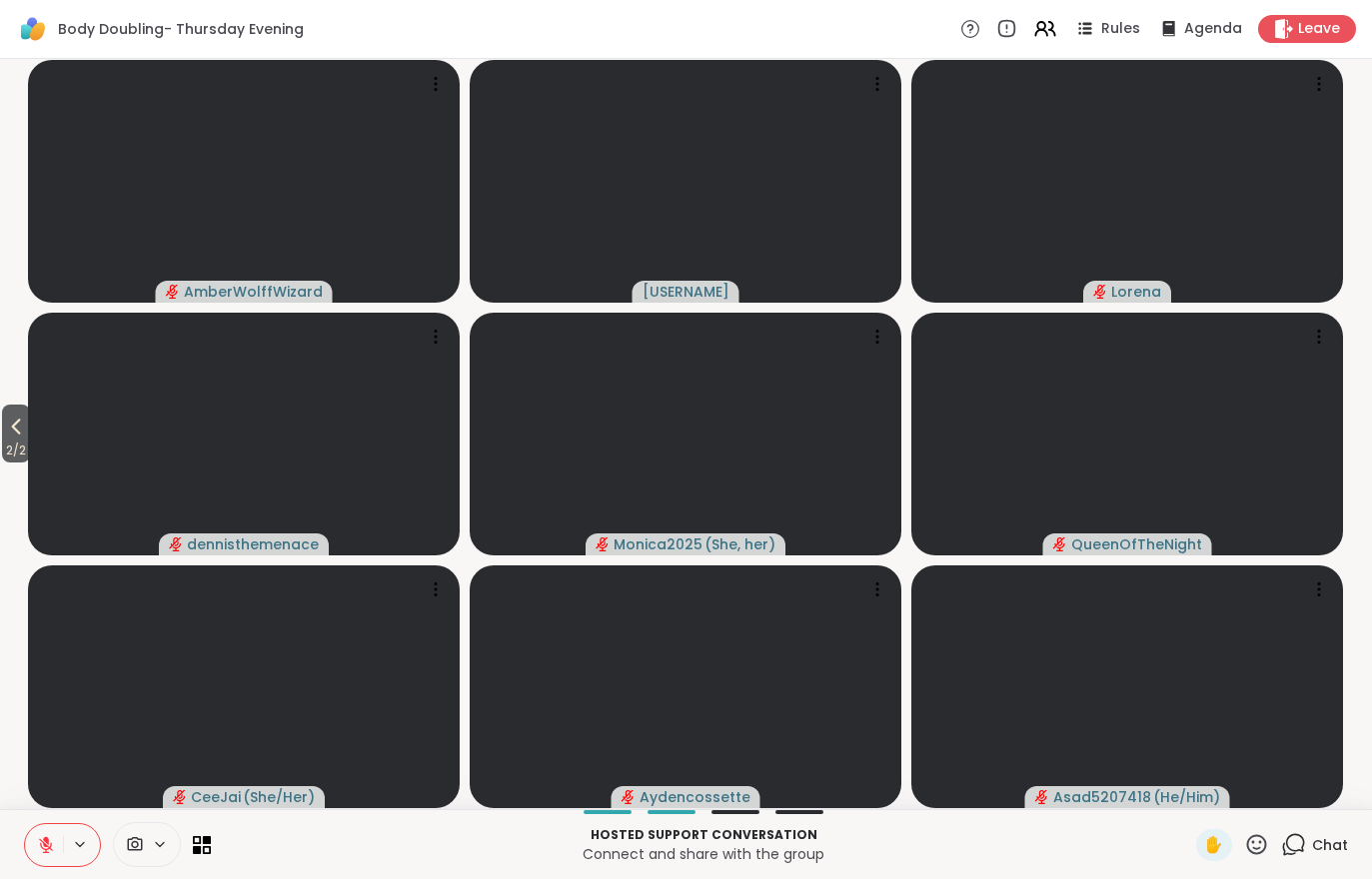 click on "2  /  2" at bounding box center (16, 450) 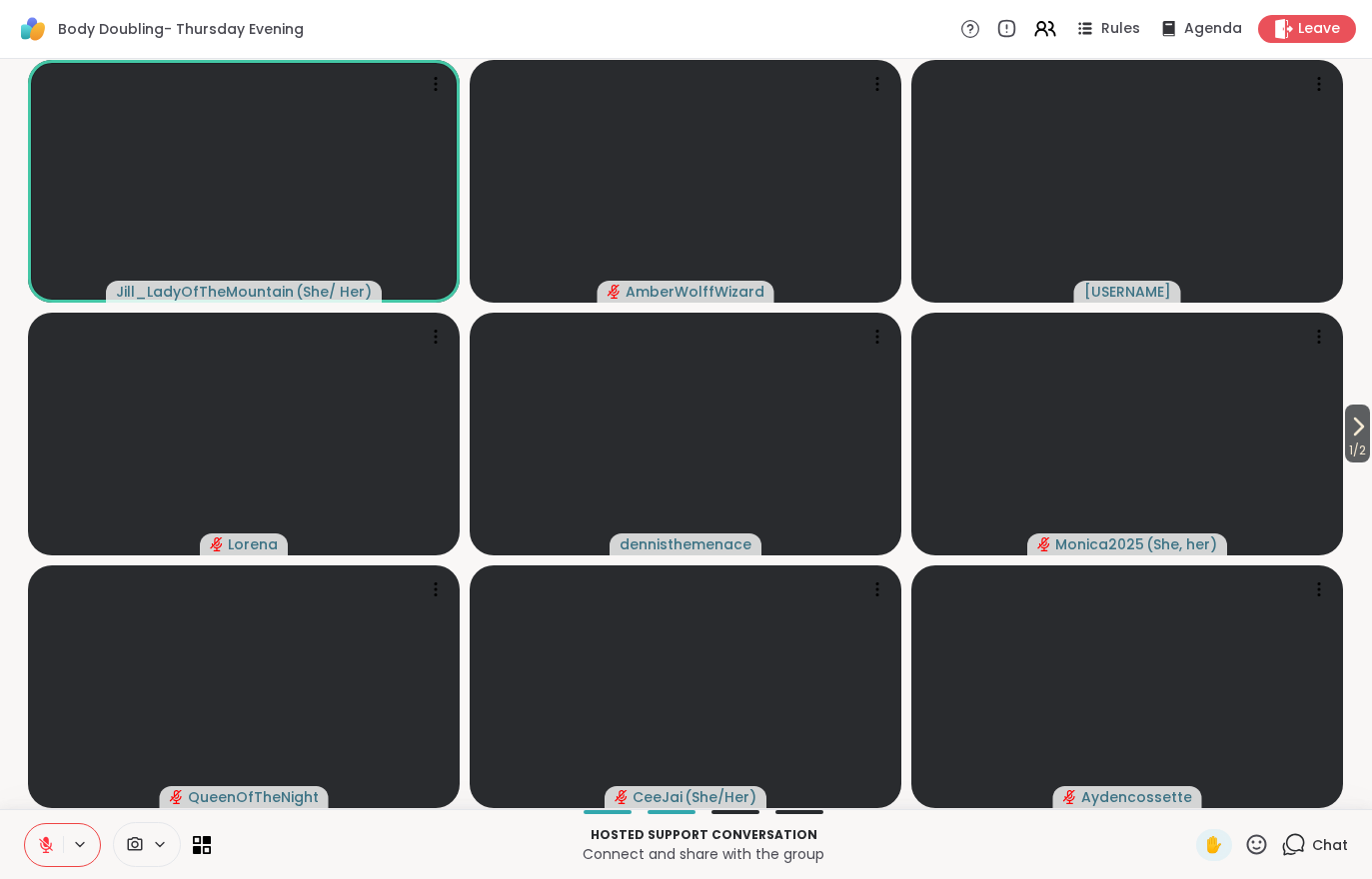 click at bounding box center [44, 845] 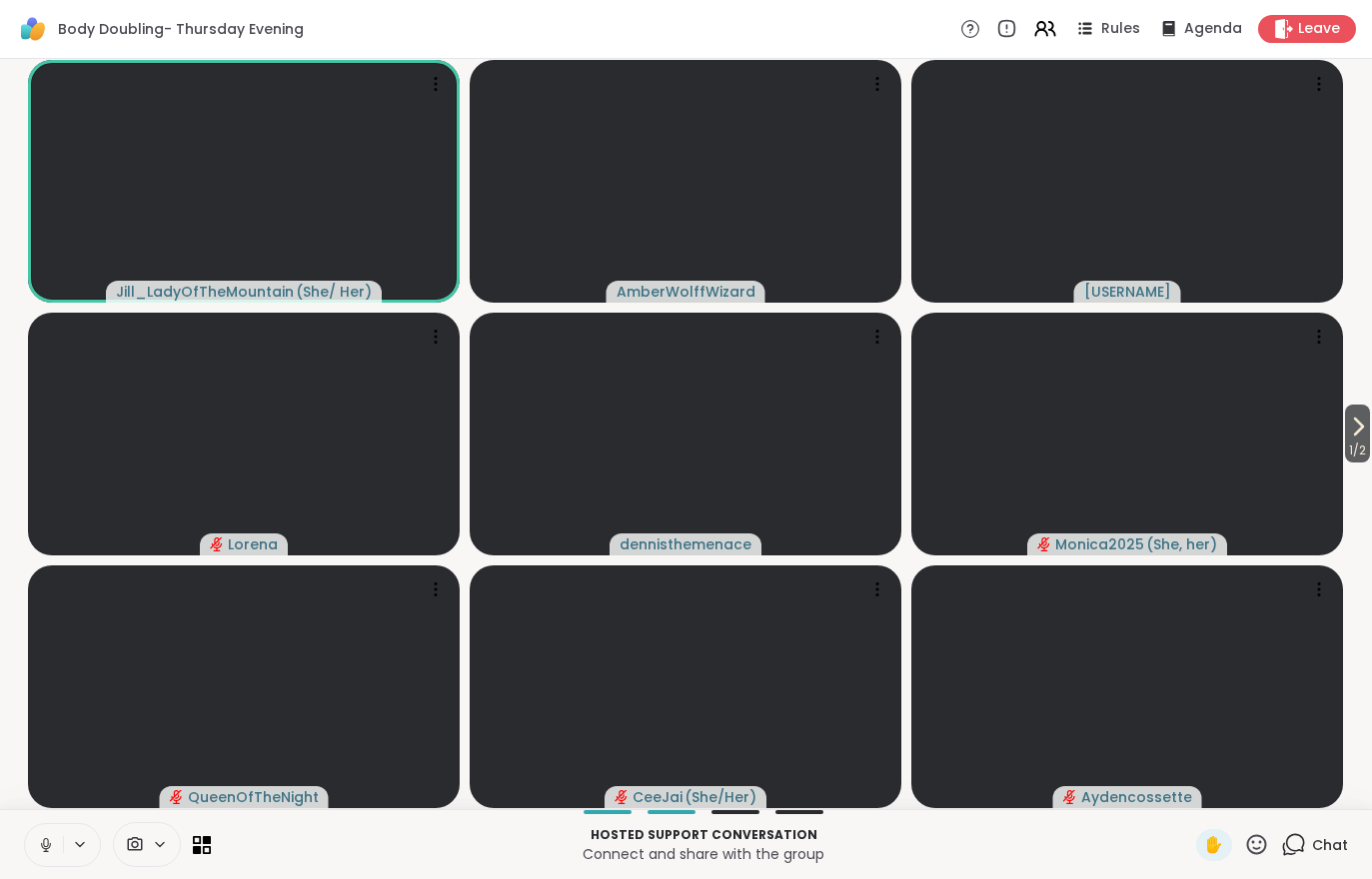 click 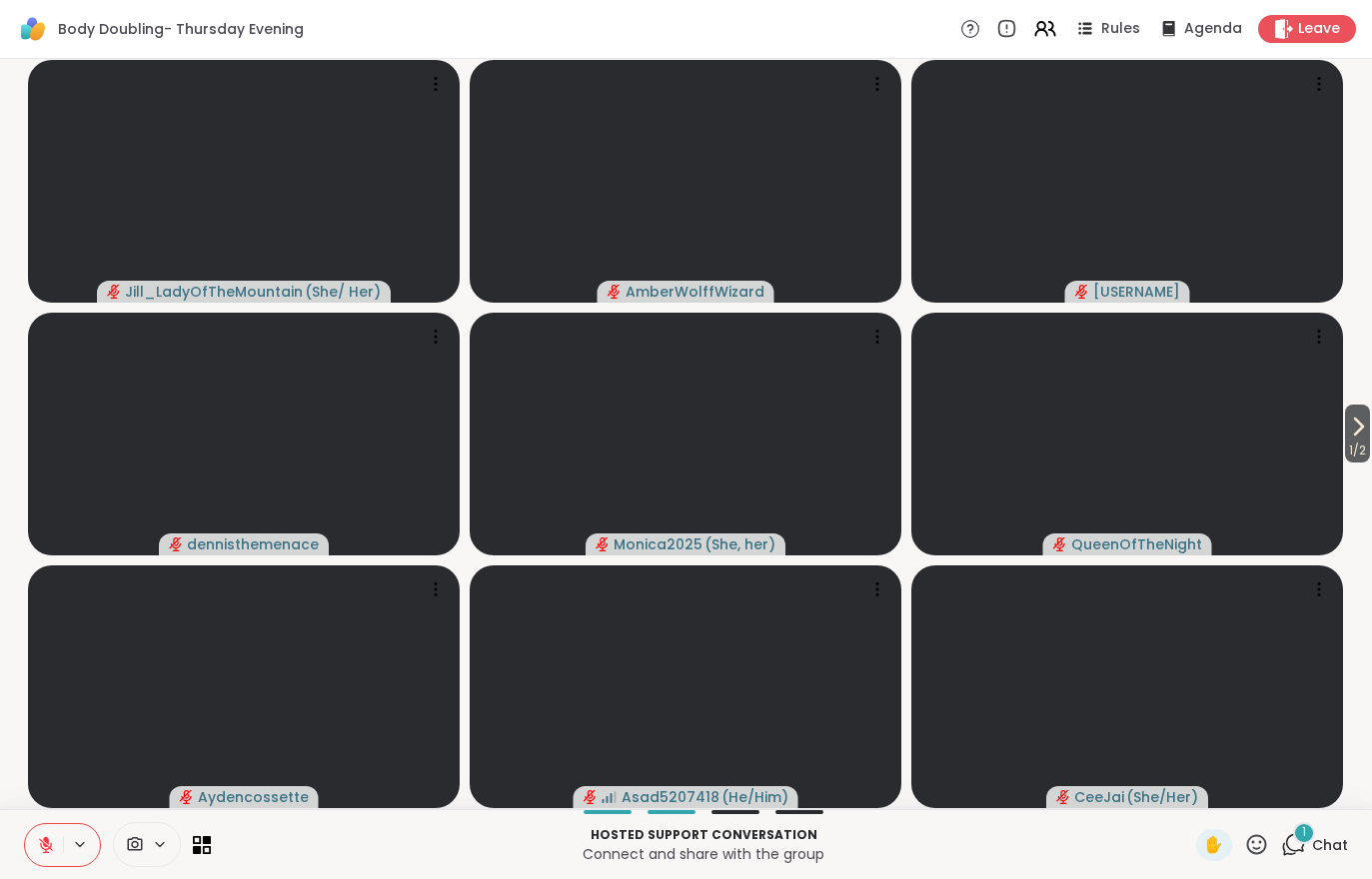 click on "1 Chat" at bounding box center [1314, 845] 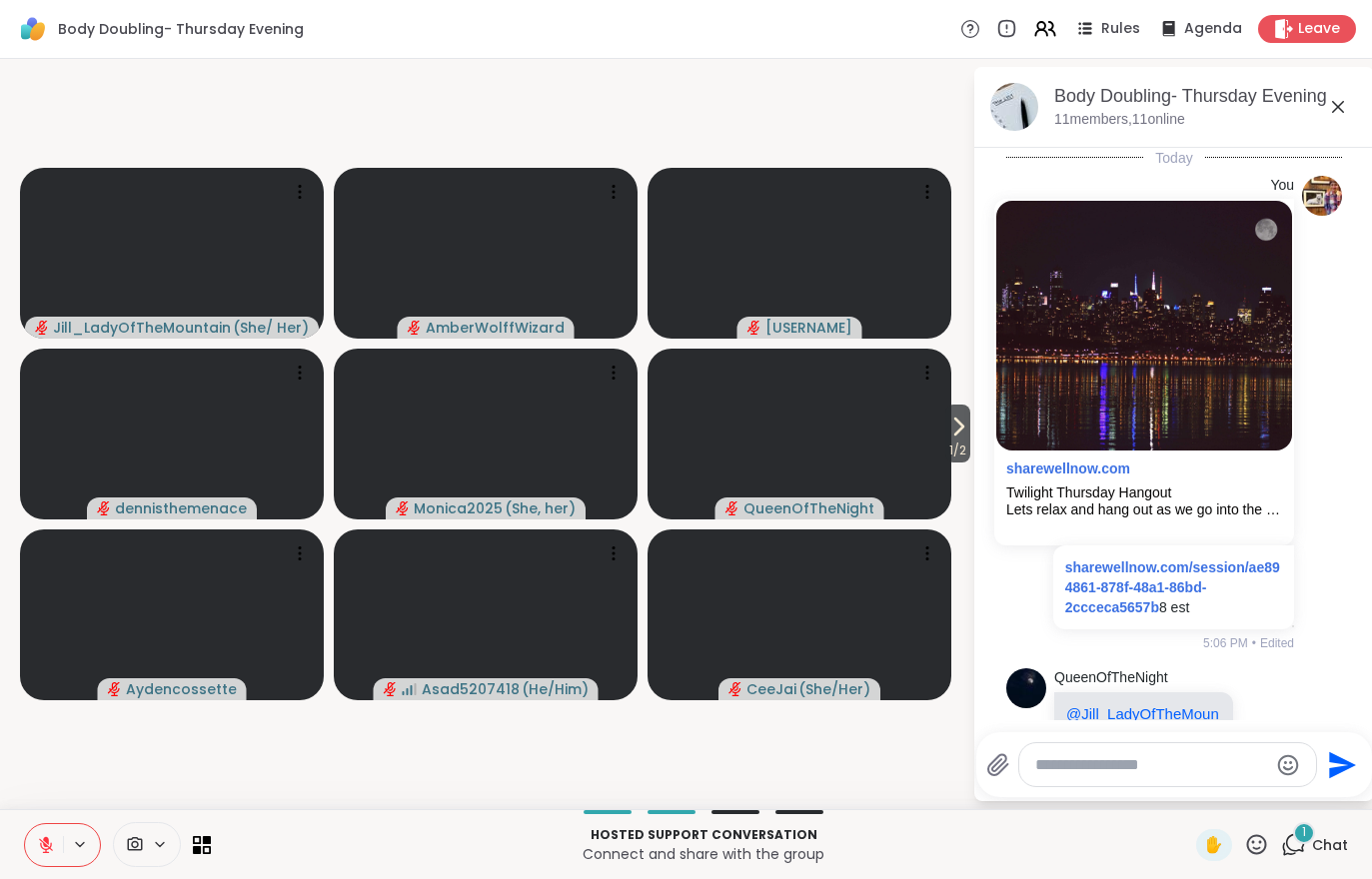 scroll, scrollTop: 505, scrollLeft: 0, axis: vertical 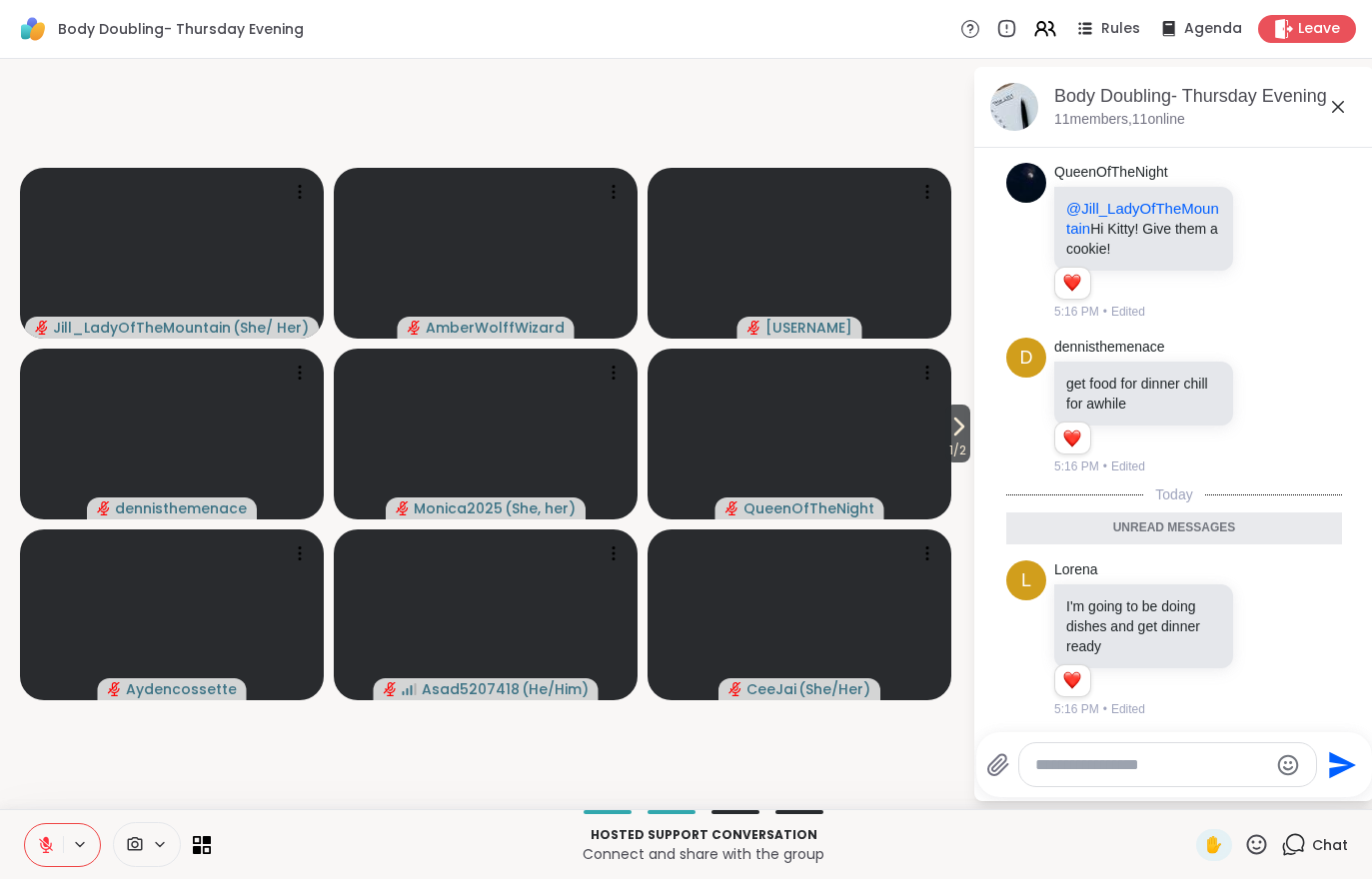 click on "Leave" at bounding box center [1307, 29] 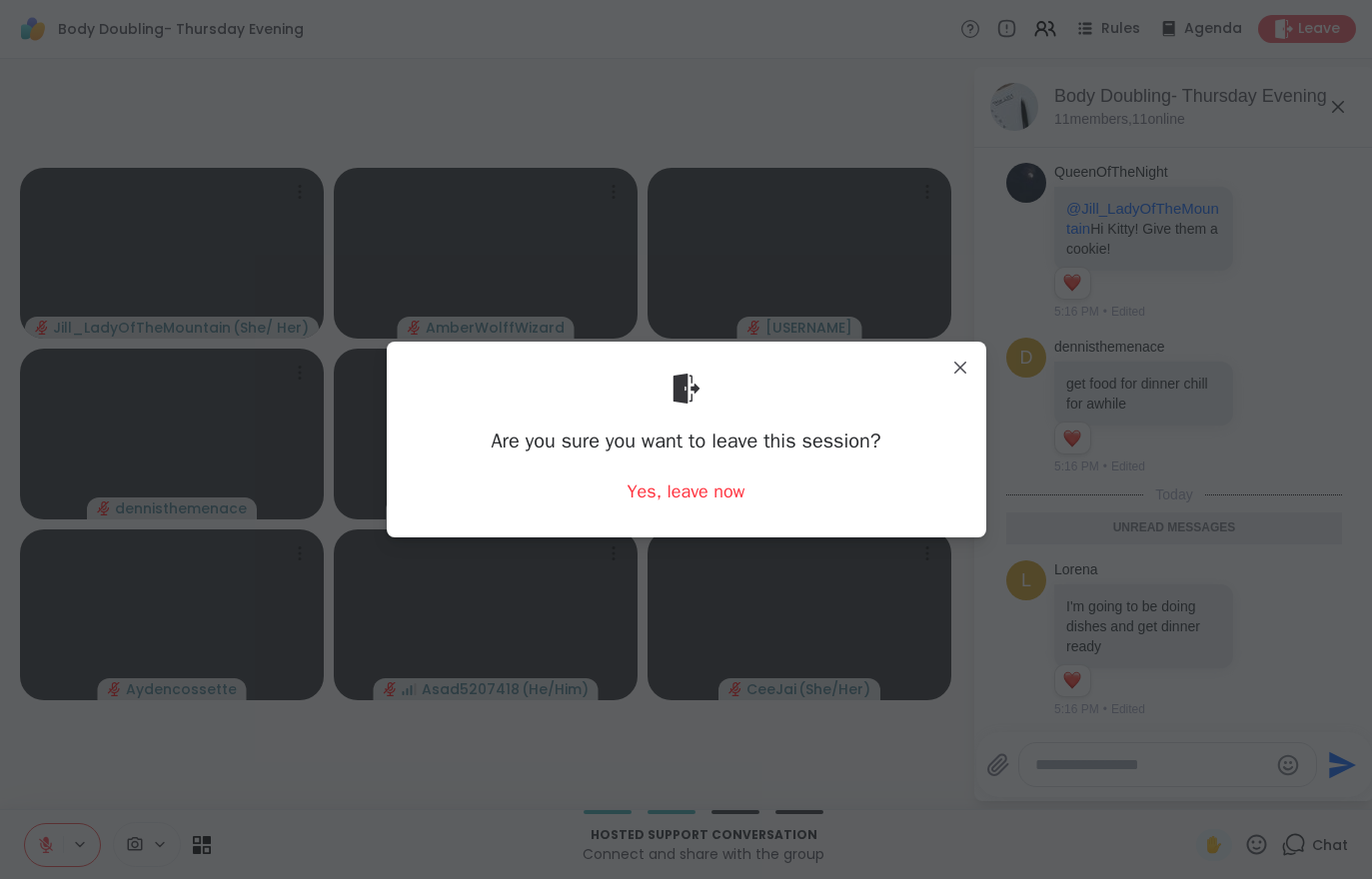 click on "Yes, leave now" at bounding box center [686, 491] 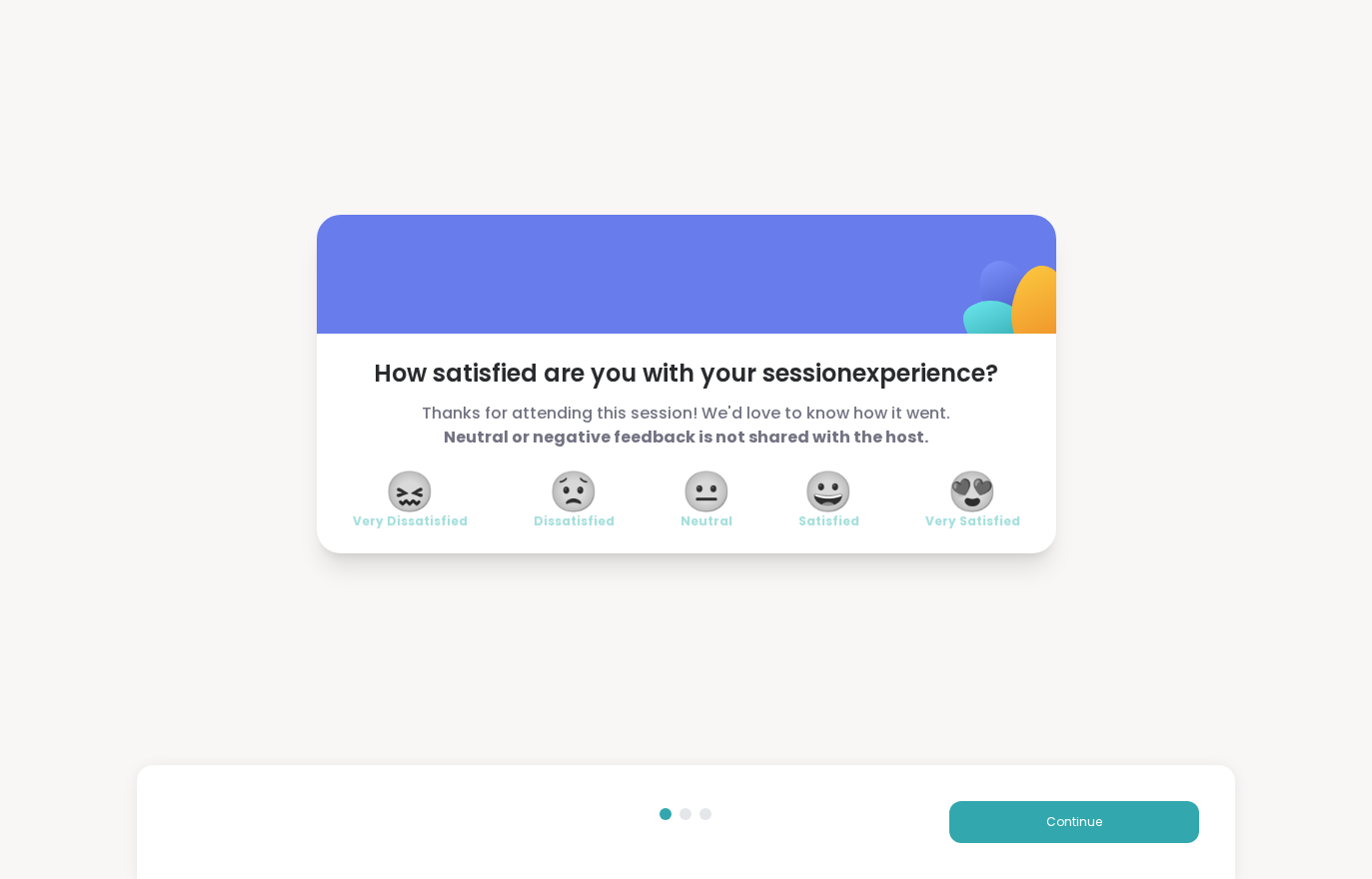 click on "How satisfied are you with your   session  experience? Thanks for attending this
session! We'd love to know how it went. Neutral or negative feedback is not shared with the host. 😖 Very Dissatisfied 😟 Dissatisfied 😐 Neutral 😀 Satisfied 😍 Very Satisfied Continue" at bounding box center (686, 384) 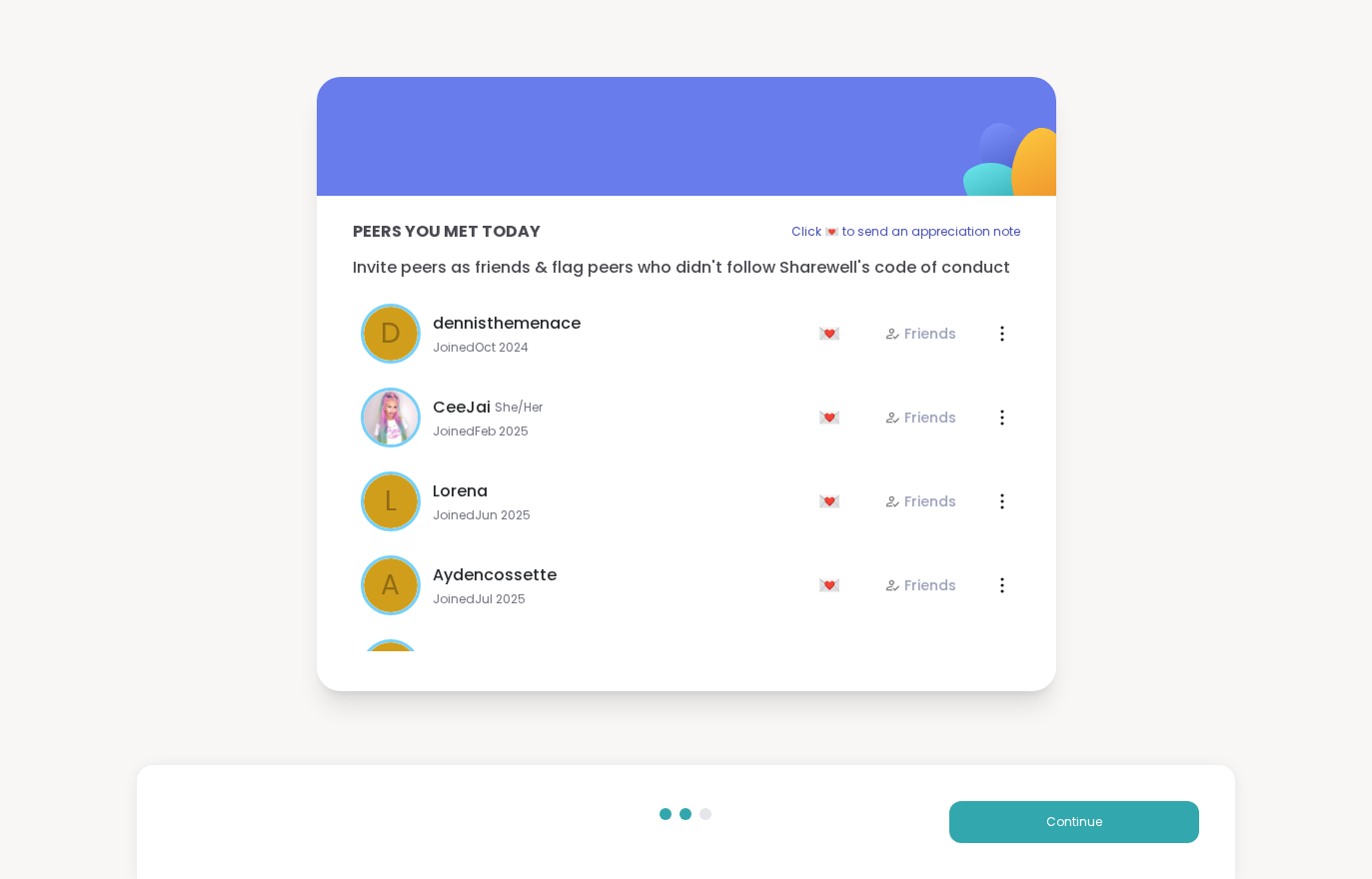 click on "Continue" at bounding box center (1074, 822) 